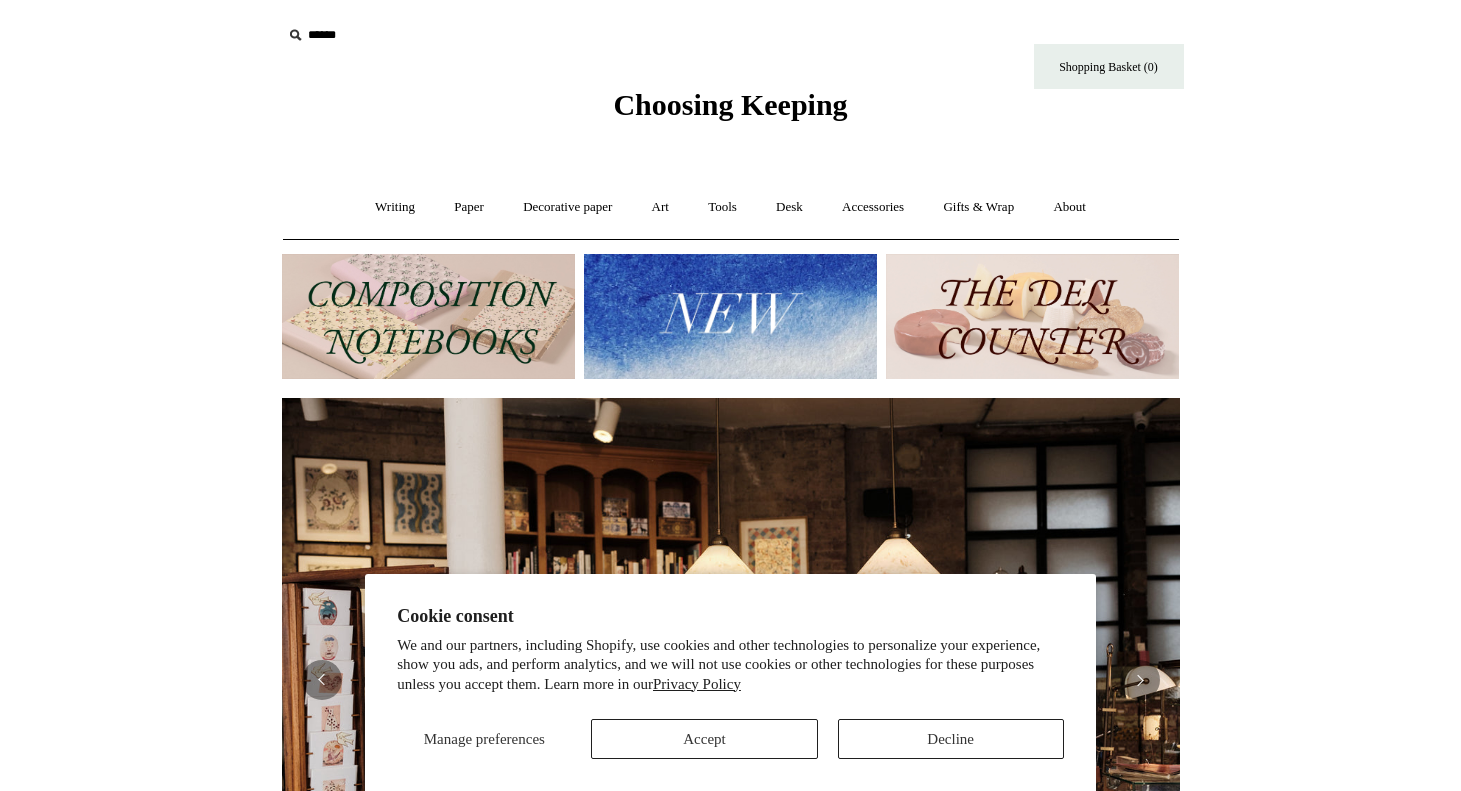scroll, scrollTop: 0, scrollLeft: 0, axis: both 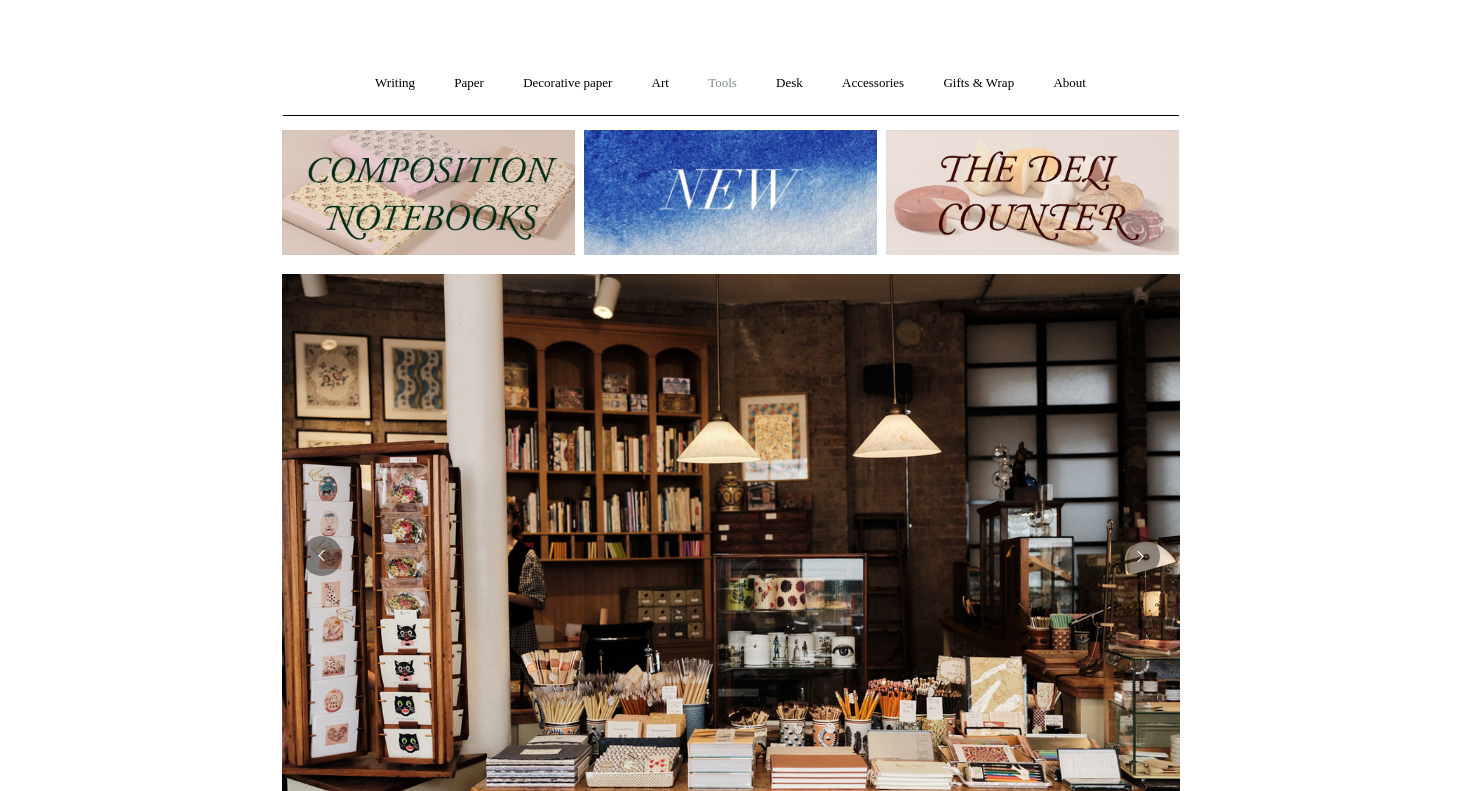 click on "Tools +" at bounding box center (722, 83) 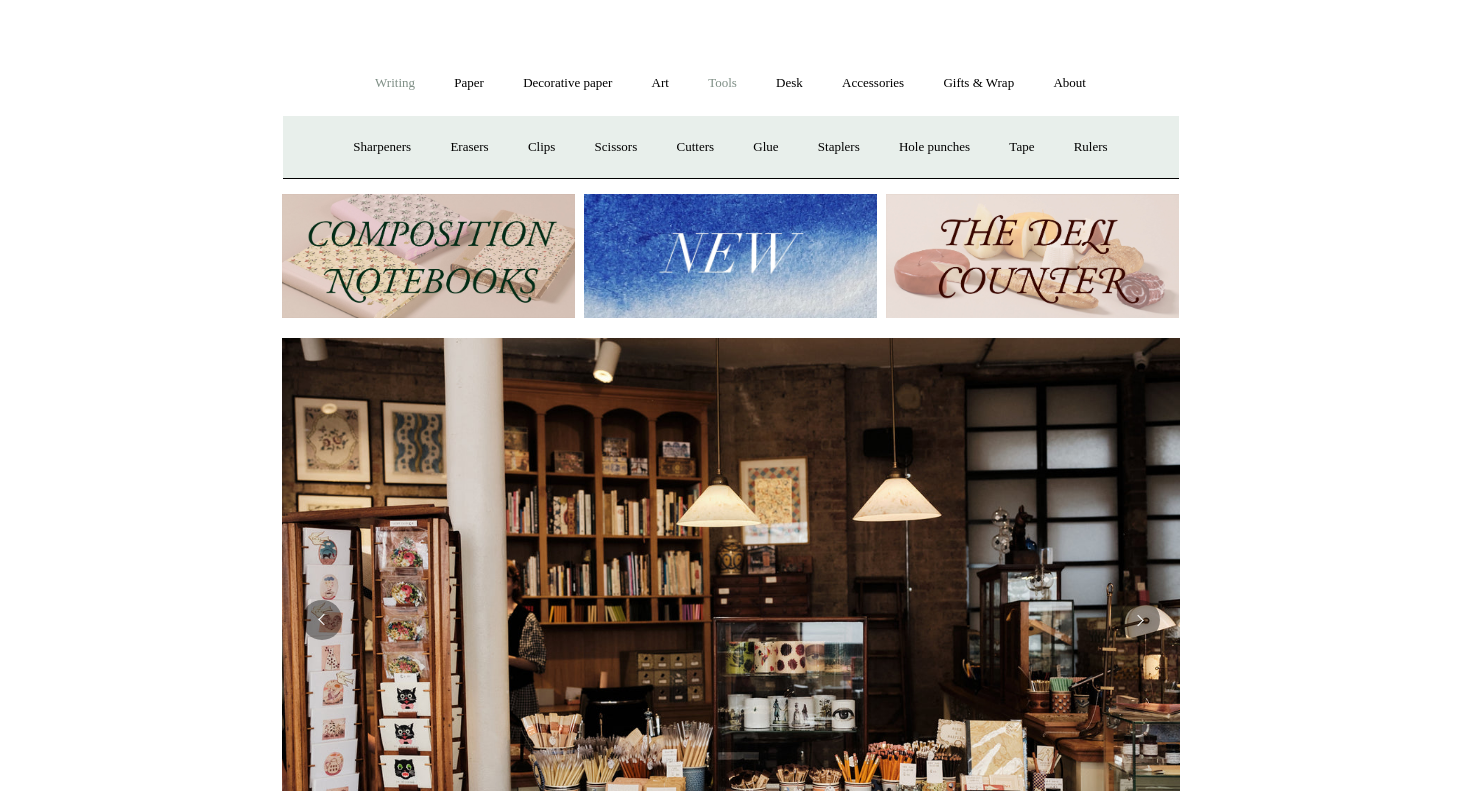 drag, startPoint x: 383, startPoint y: 71, endPoint x: 419, endPoint y: 66, distance: 36.345562 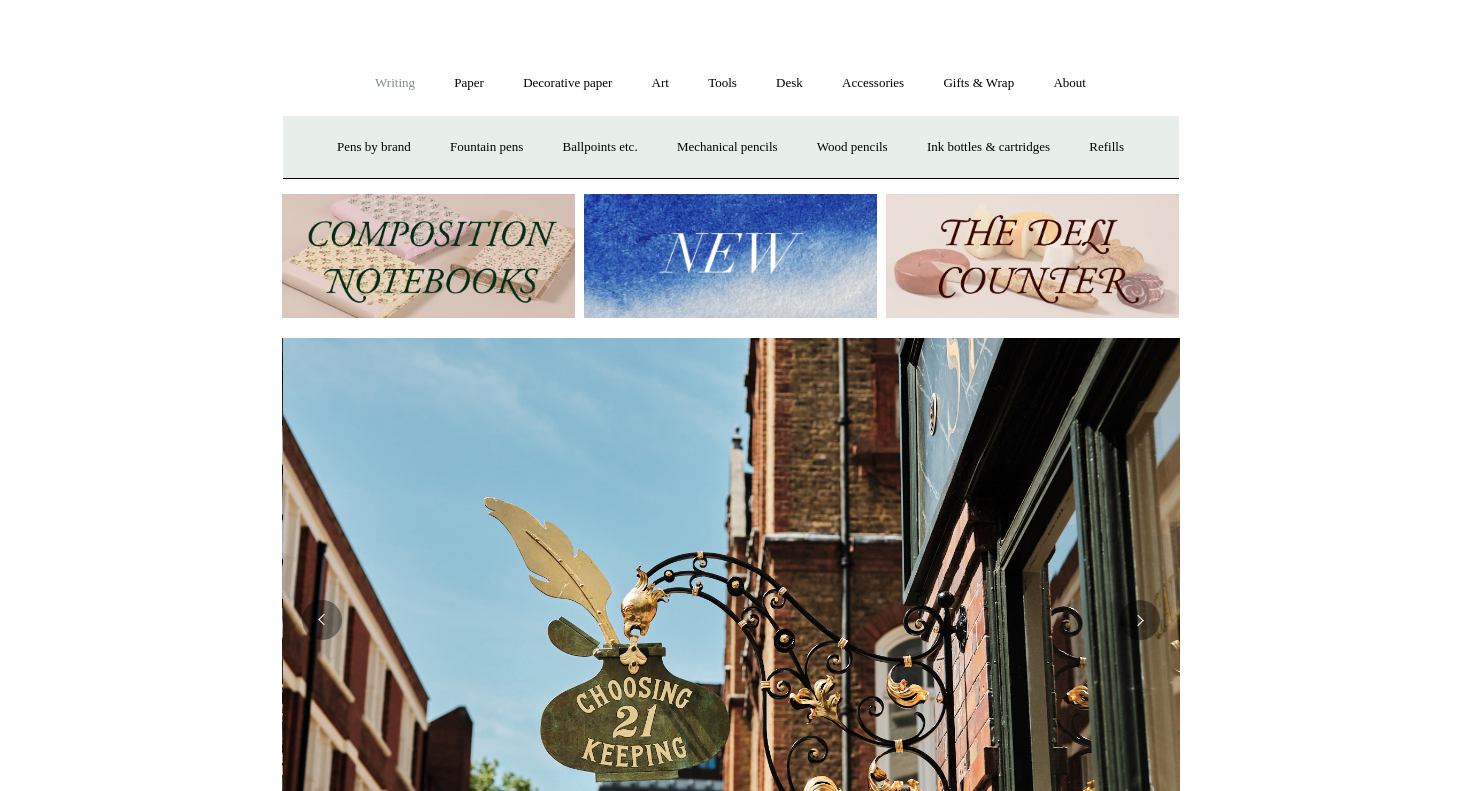 scroll, scrollTop: 0, scrollLeft: 898, axis: horizontal 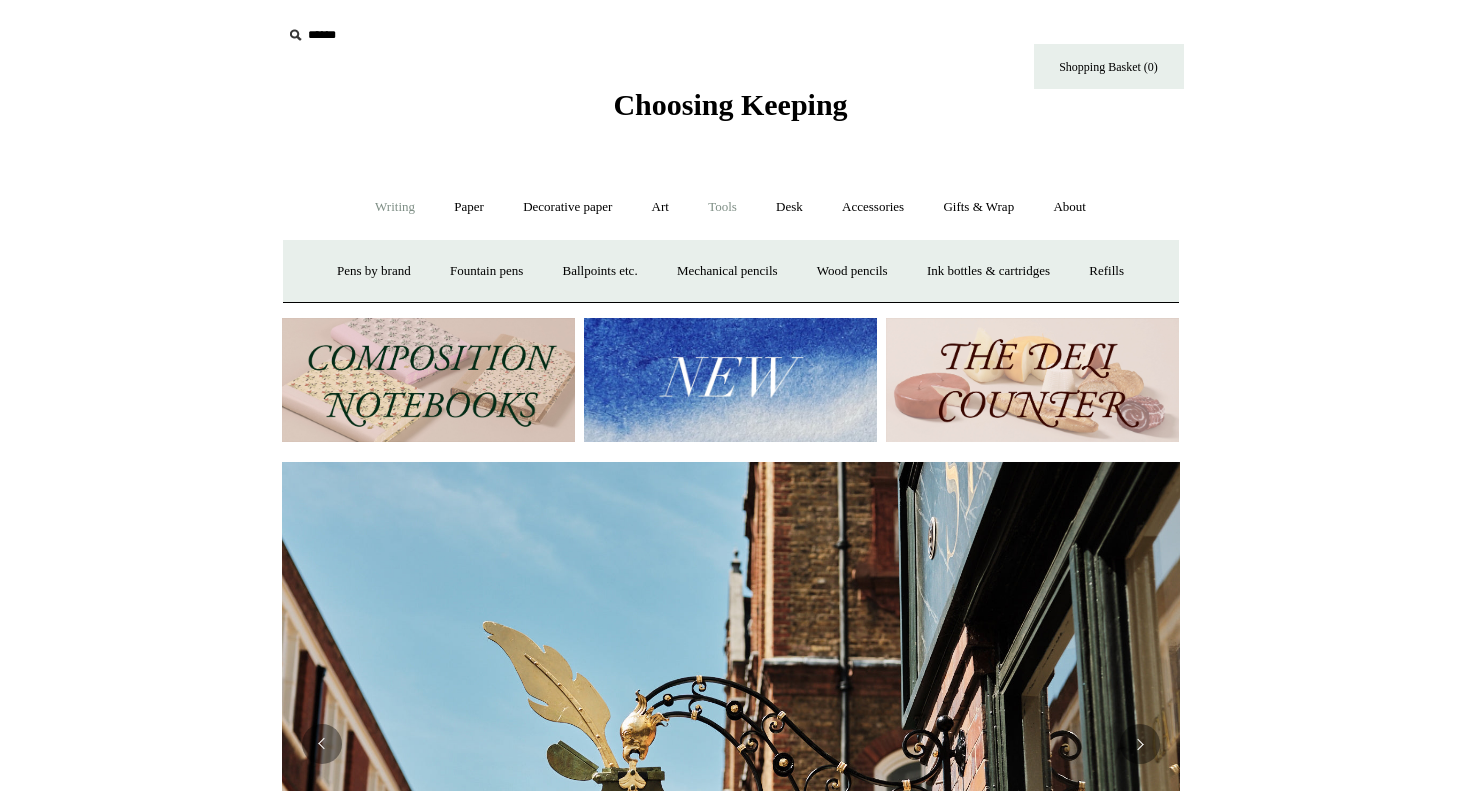 click on "Tools +" at bounding box center (722, 207) 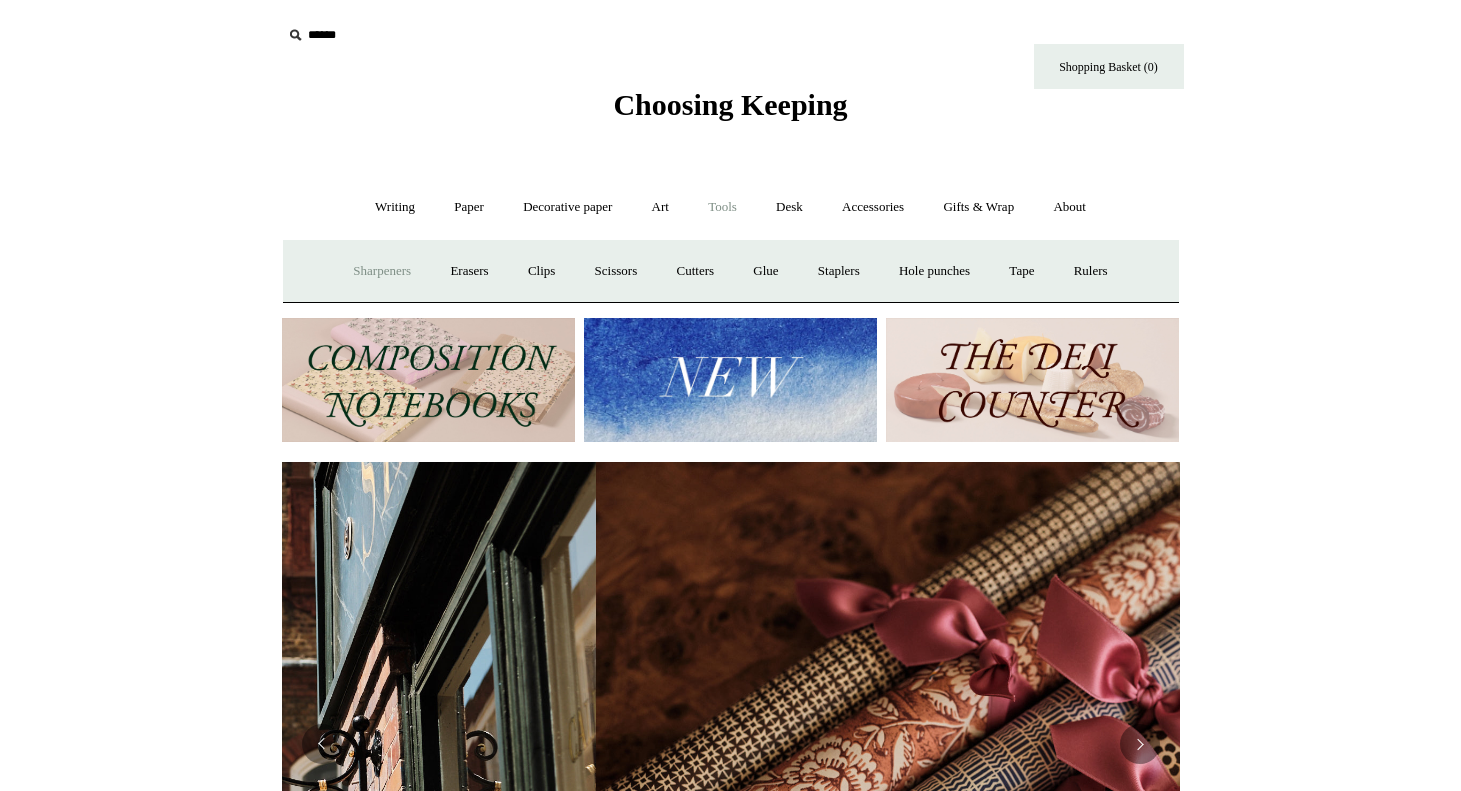 scroll, scrollTop: 0, scrollLeft: 1773, axis: horizontal 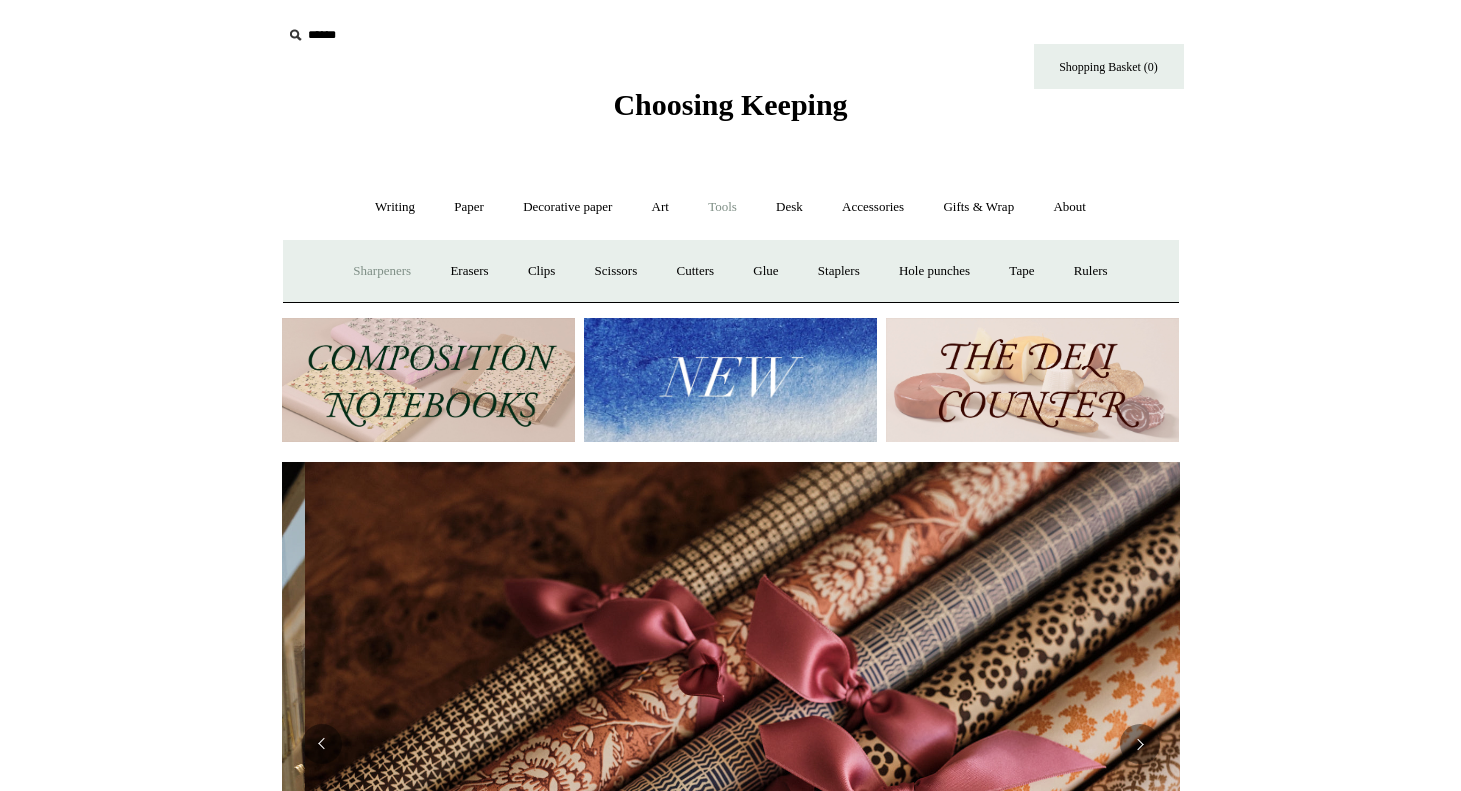 click on "Sharpeners" at bounding box center [382, 271] 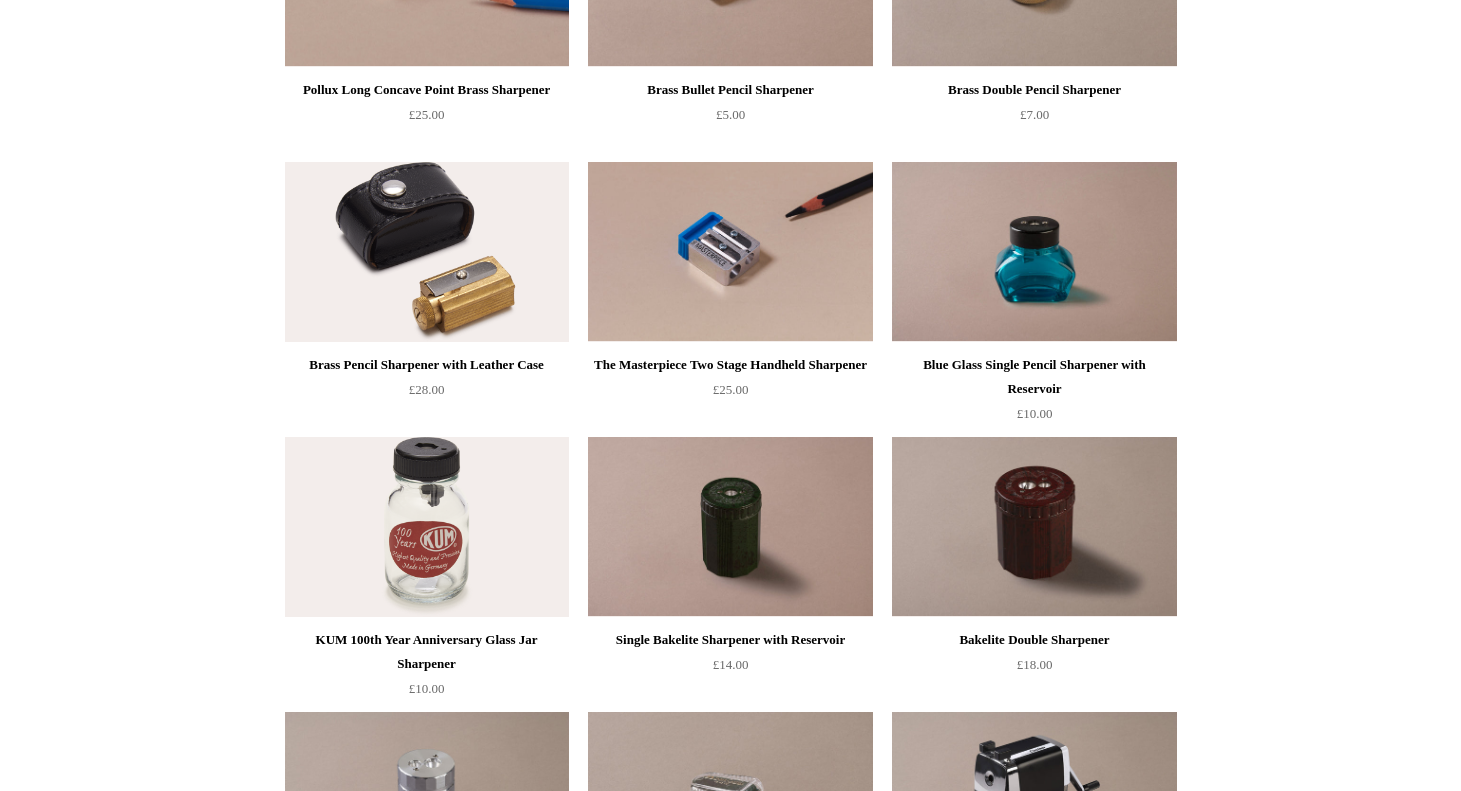 scroll, scrollTop: 0, scrollLeft: 0, axis: both 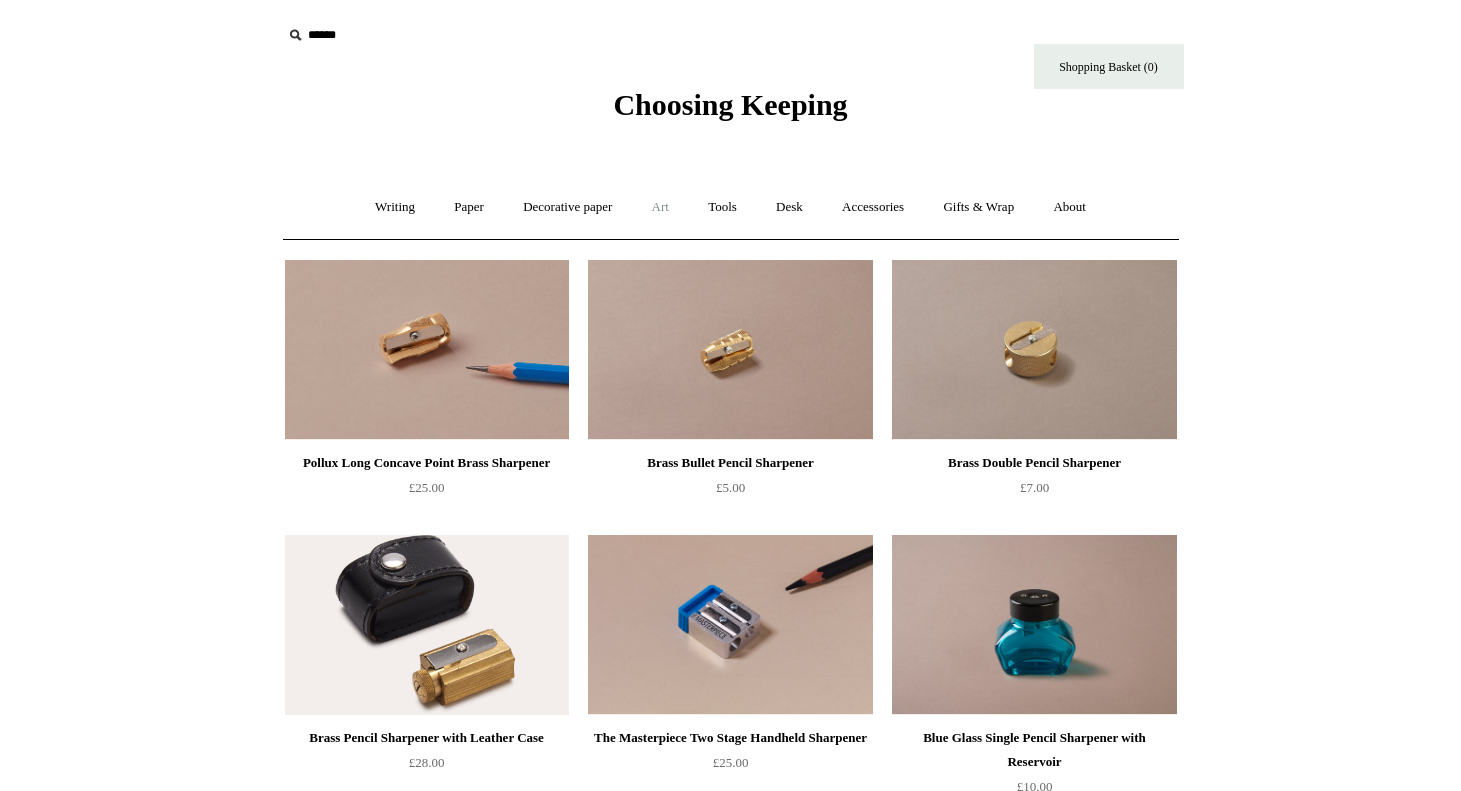 click on "Art +" at bounding box center (660, 207) 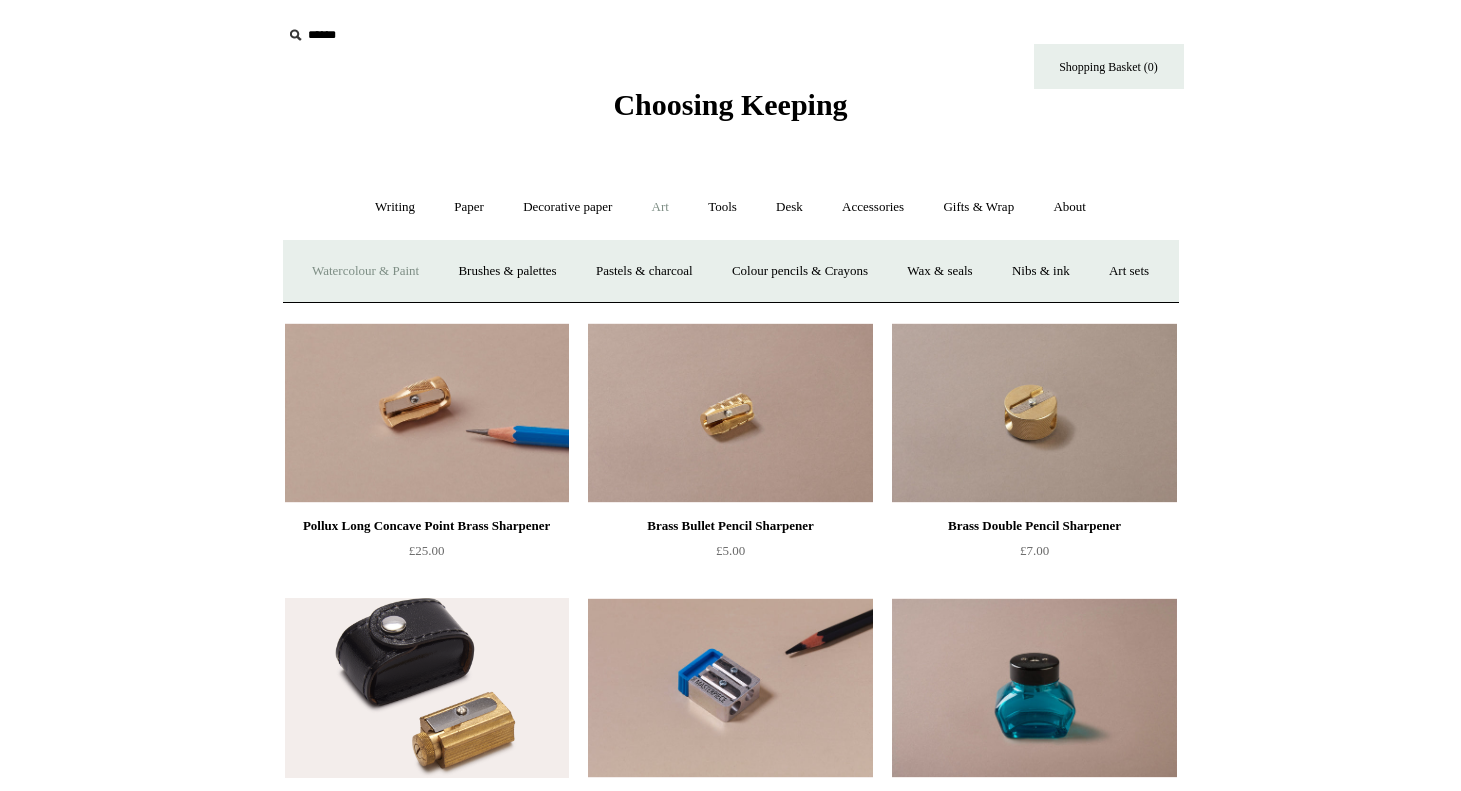 click on "Watercolour & Paint" at bounding box center [365, 271] 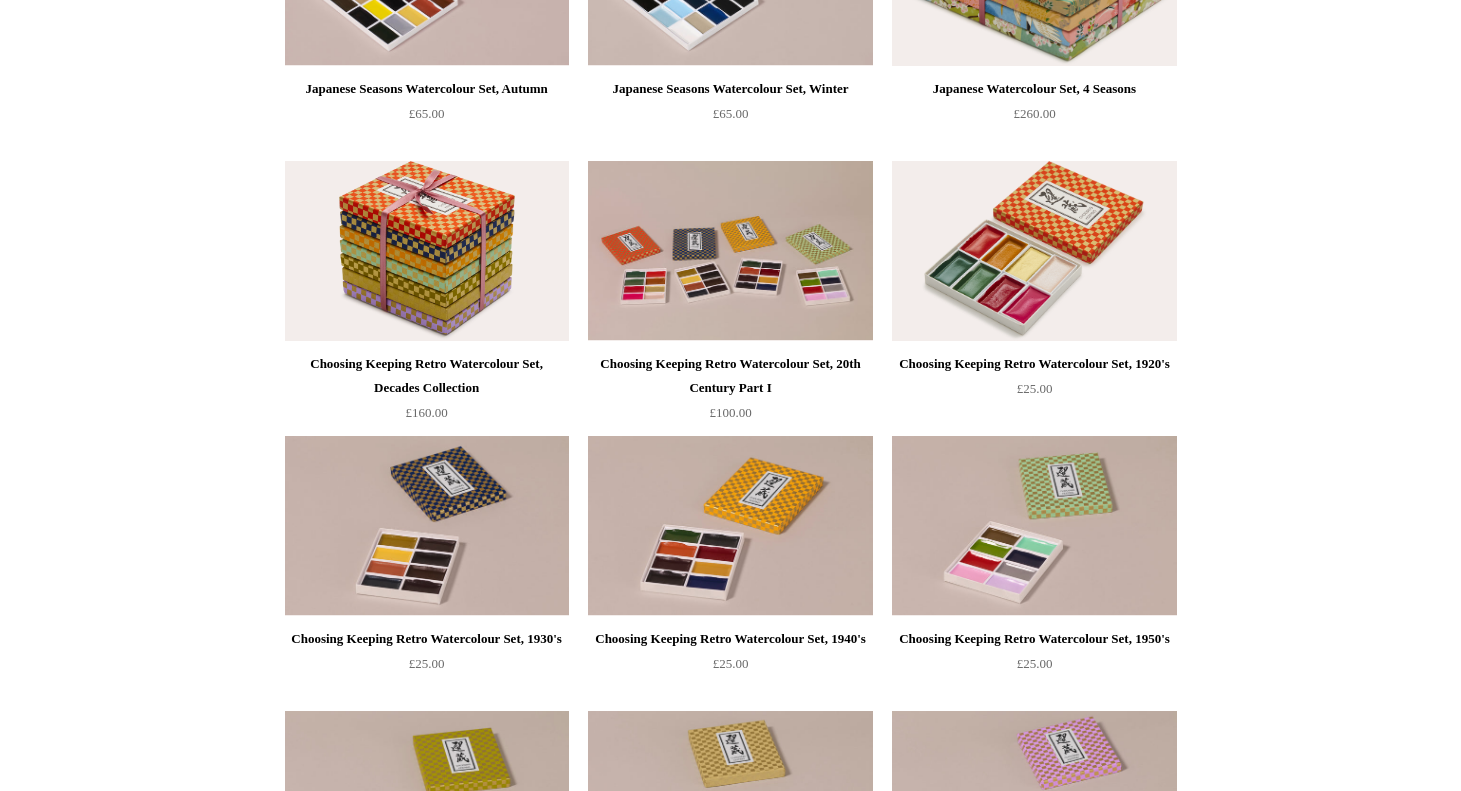 scroll, scrollTop: 0, scrollLeft: 0, axis: both 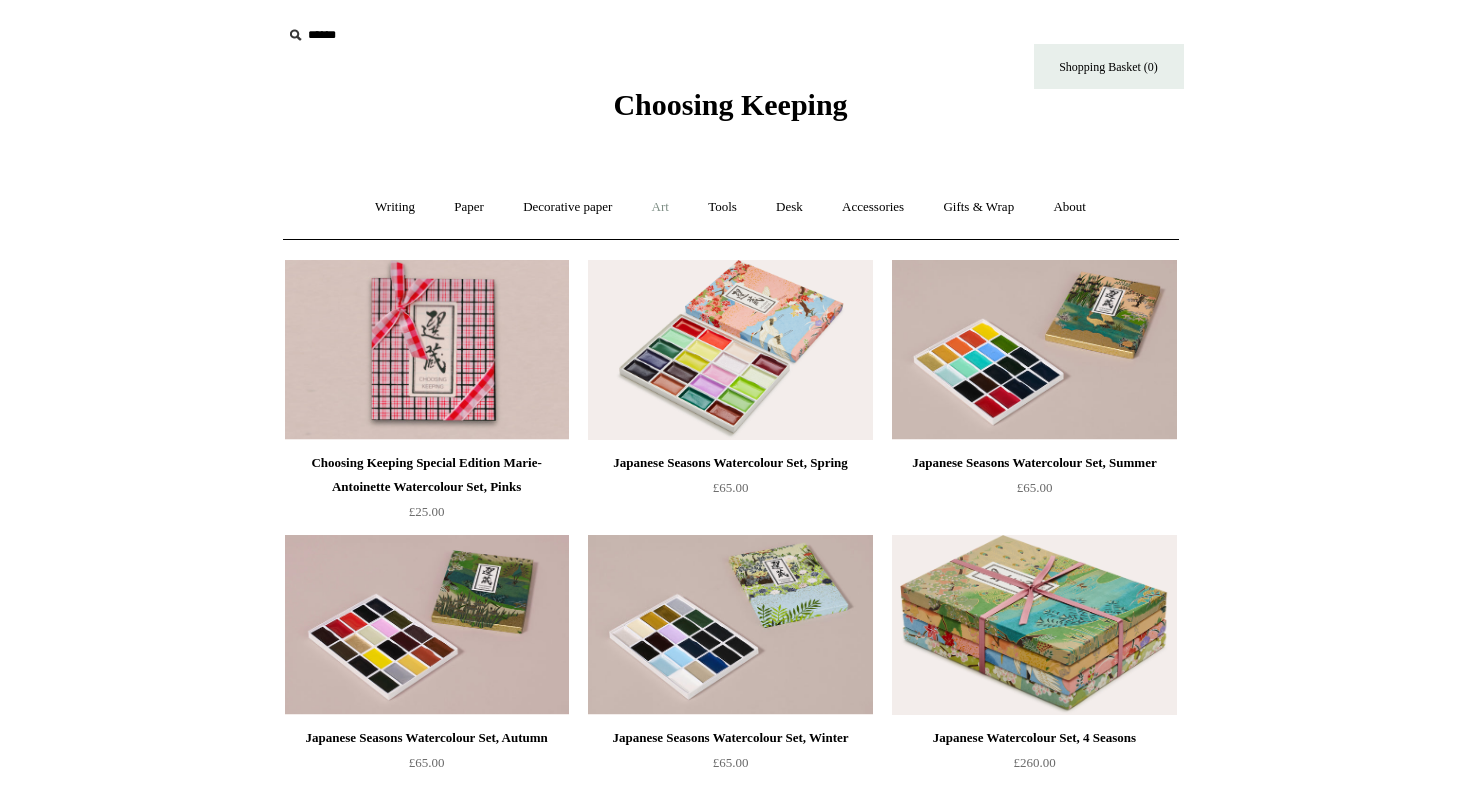 click on "Art +" at bounding box center [660, 207] 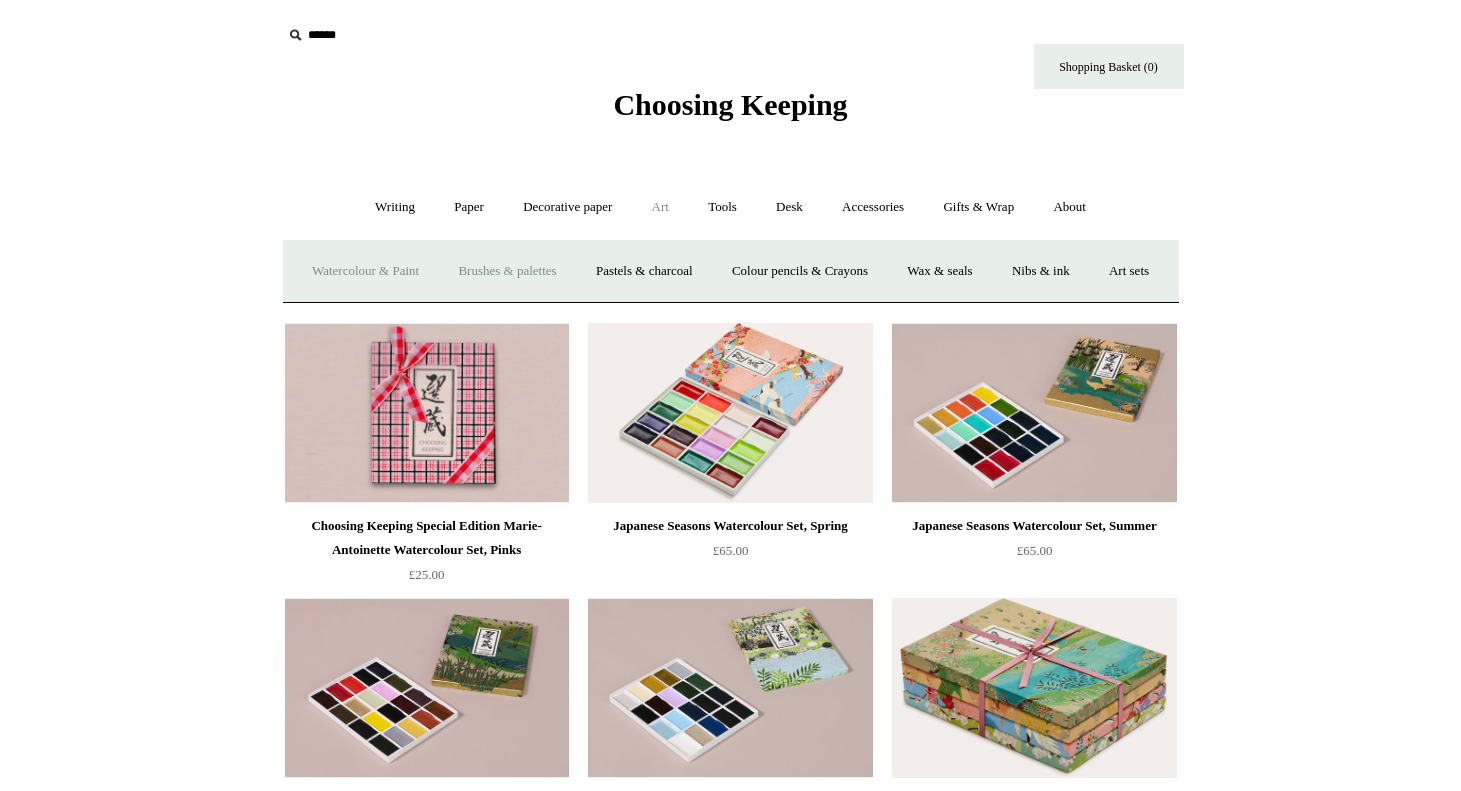 click on "Brushes & palettes" at bounding box center (507, 271) 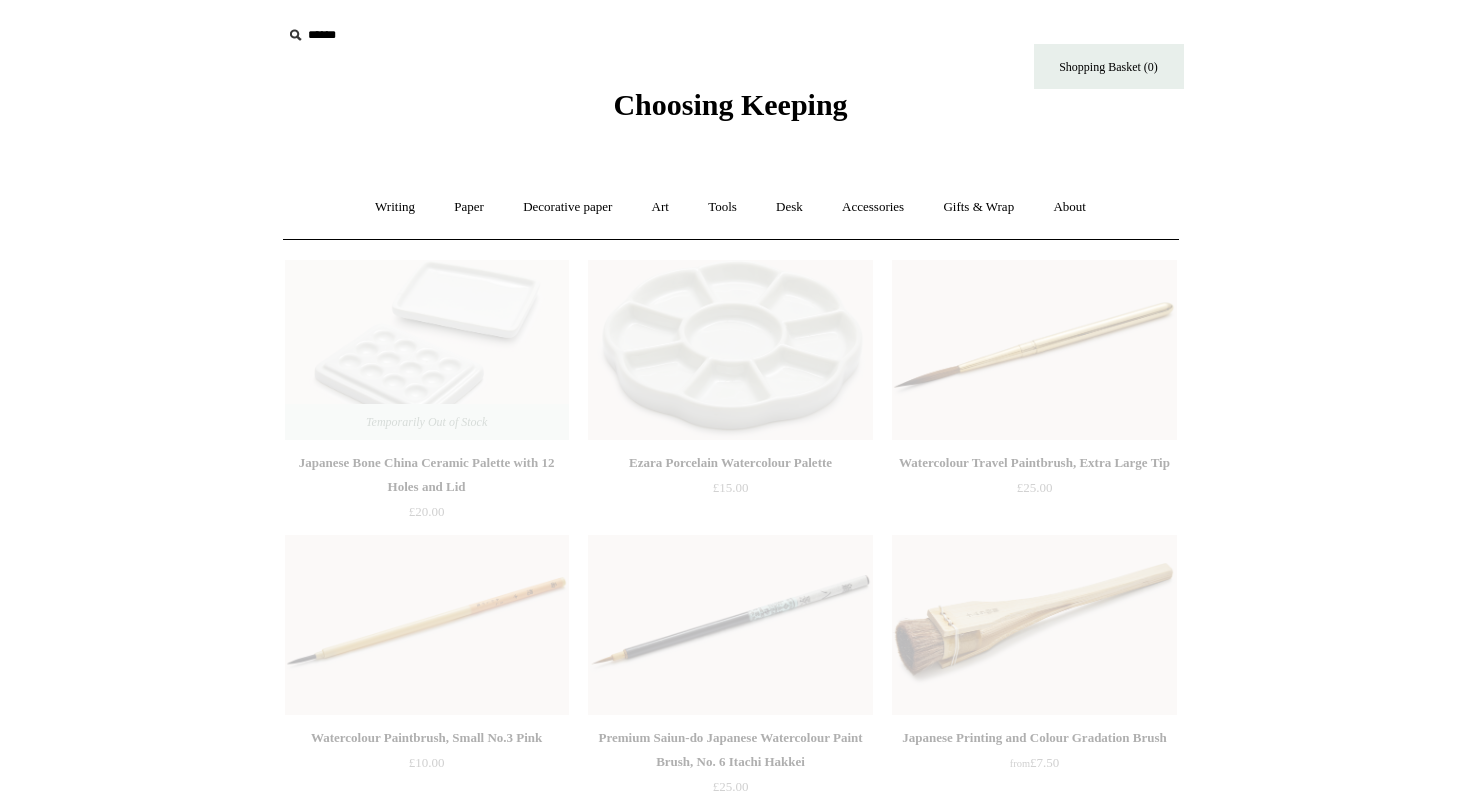 scroll, scrollTop: 0, scrollLeft: 0, axis: both 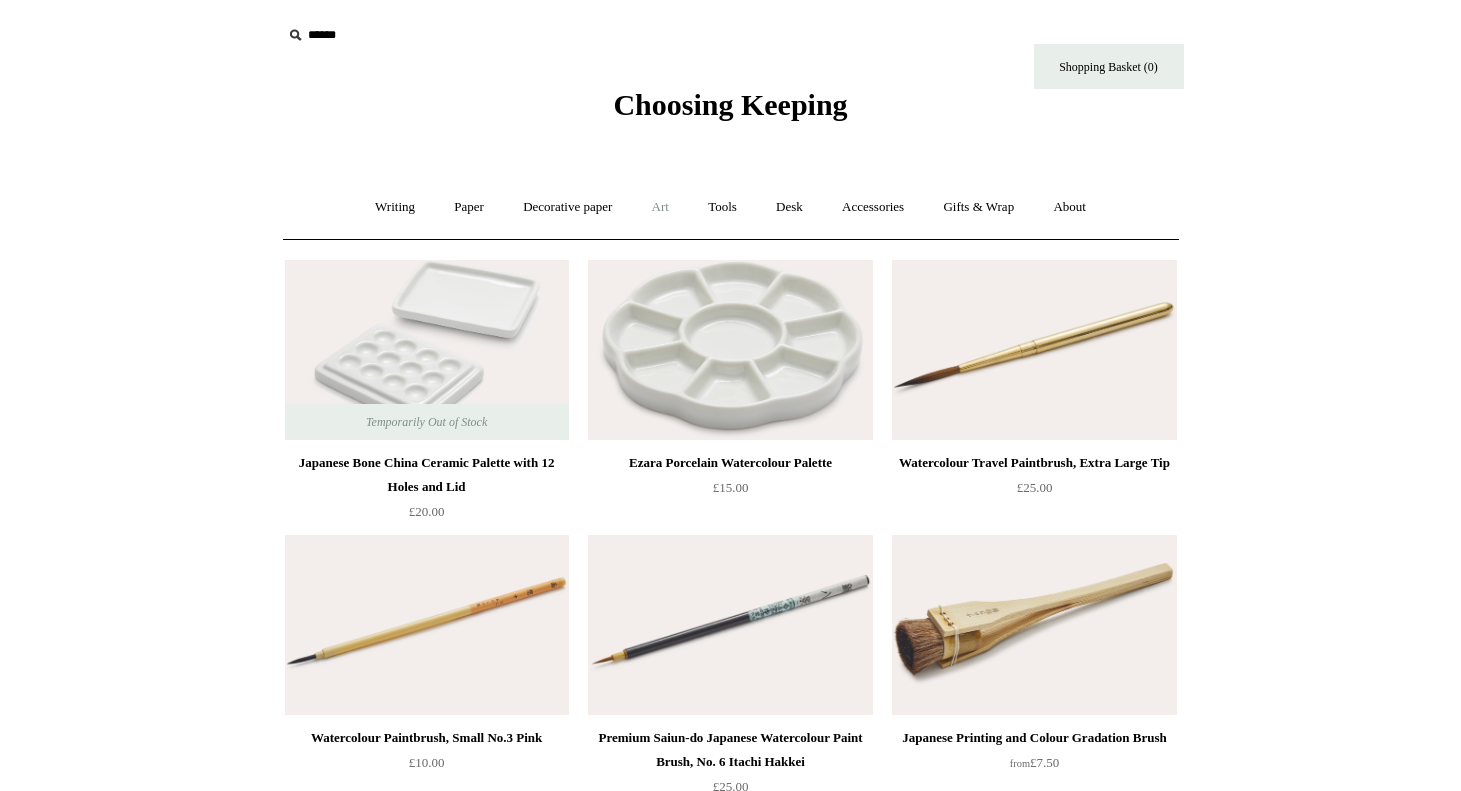 click on "Art +" at bounding box center (660, 207) 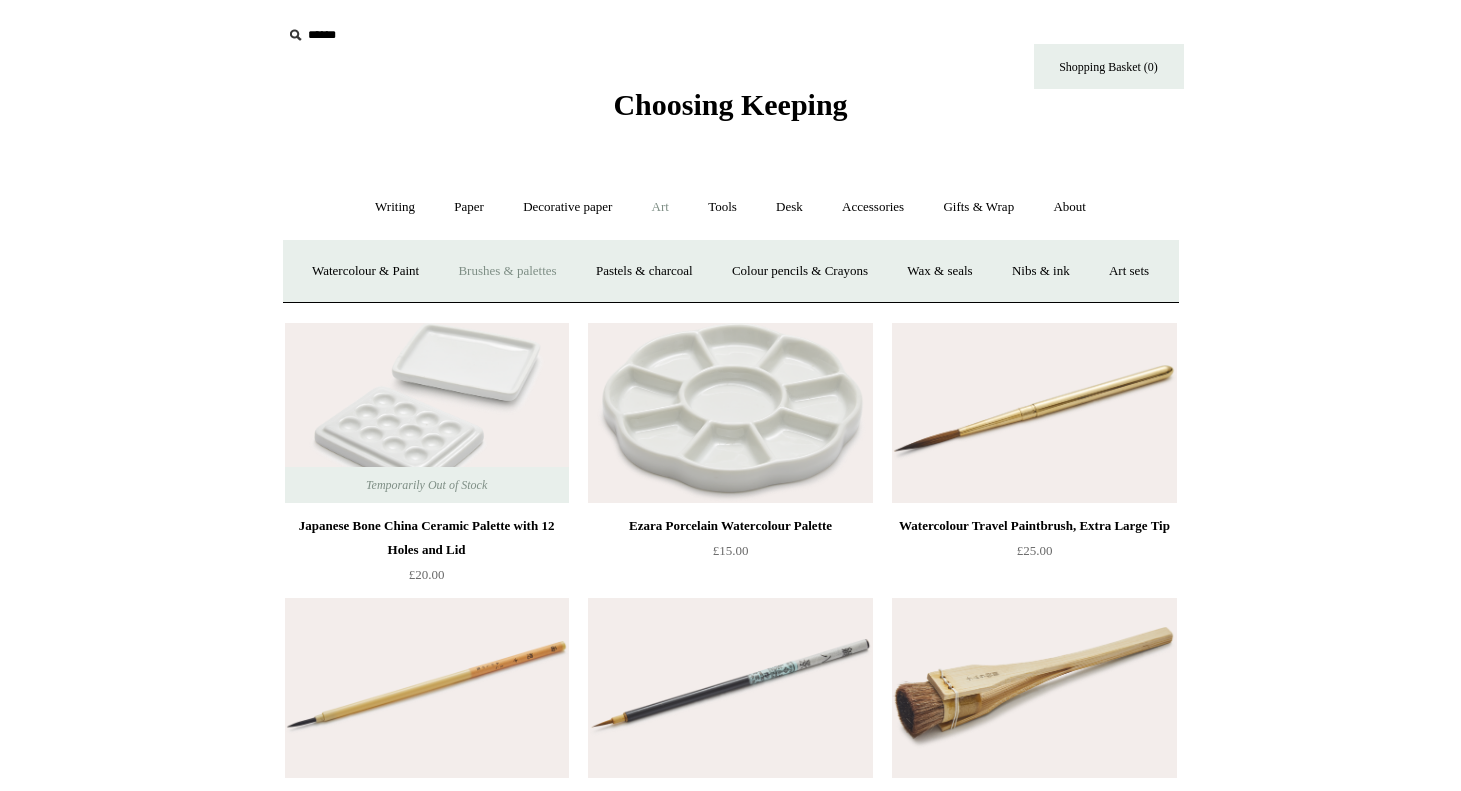 click at bounding box center [730, 413] 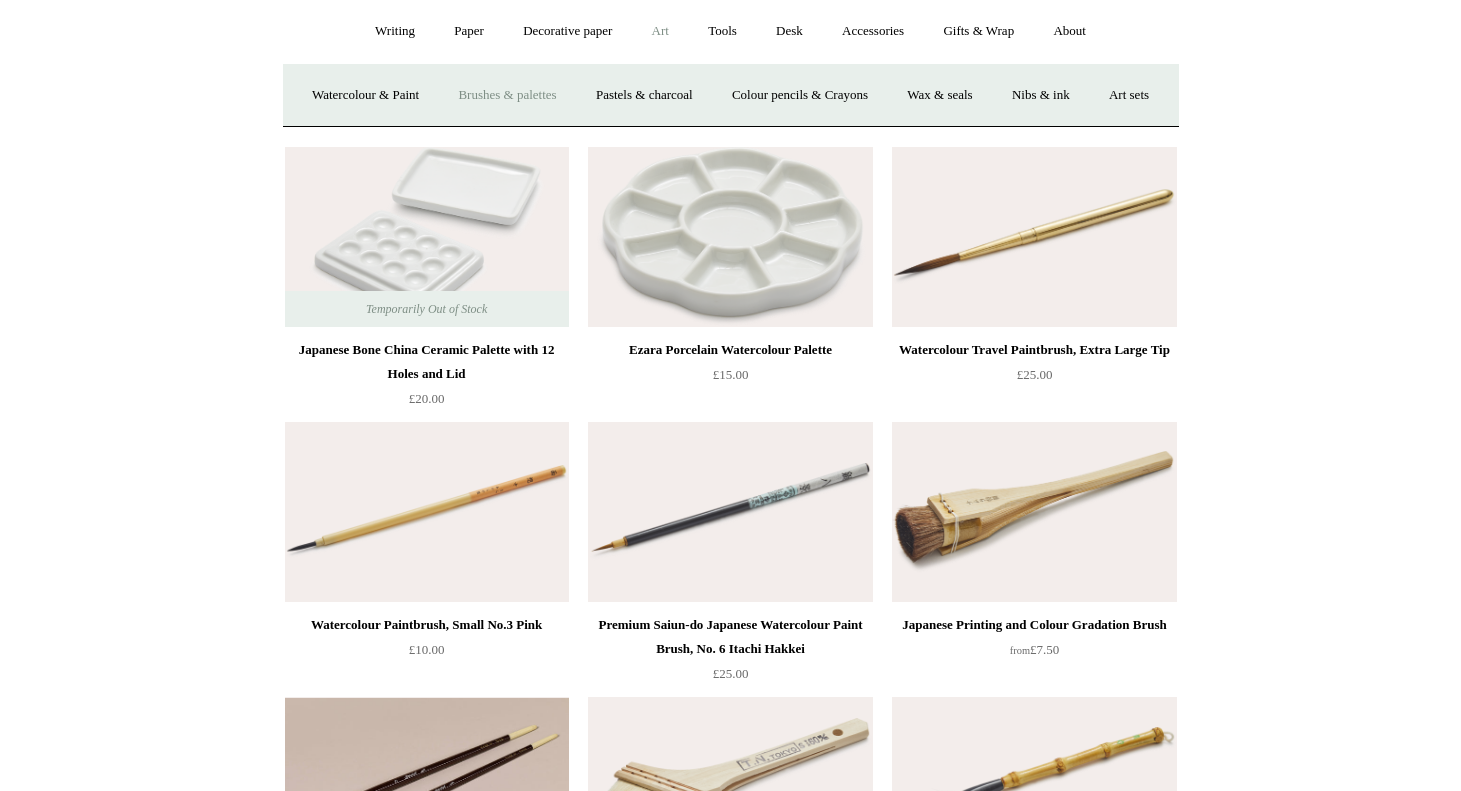 scroll, scrollTop: 0, scrollLeft: 0, axis: both 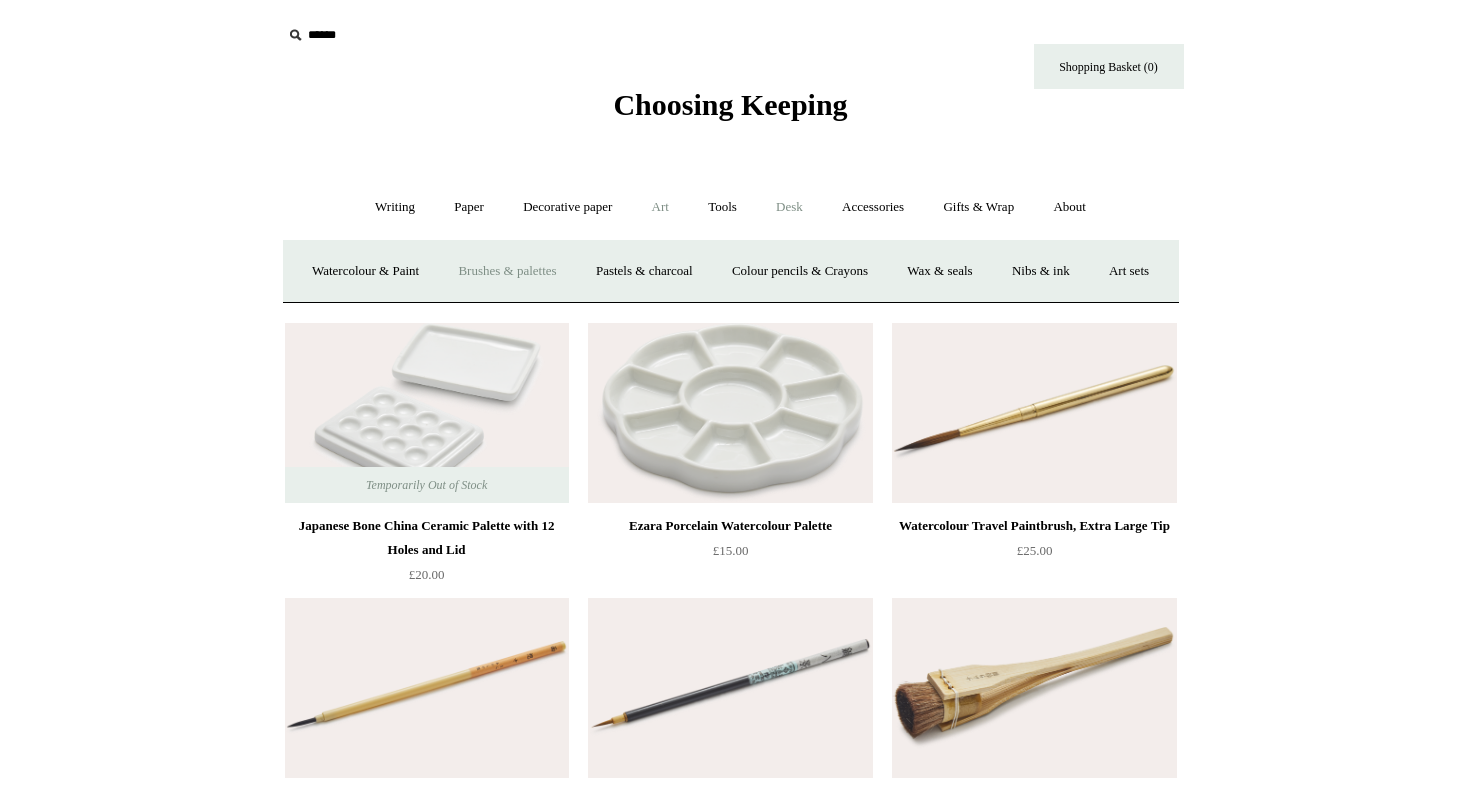 click on "Desk +" at bounding box center (789, 207) 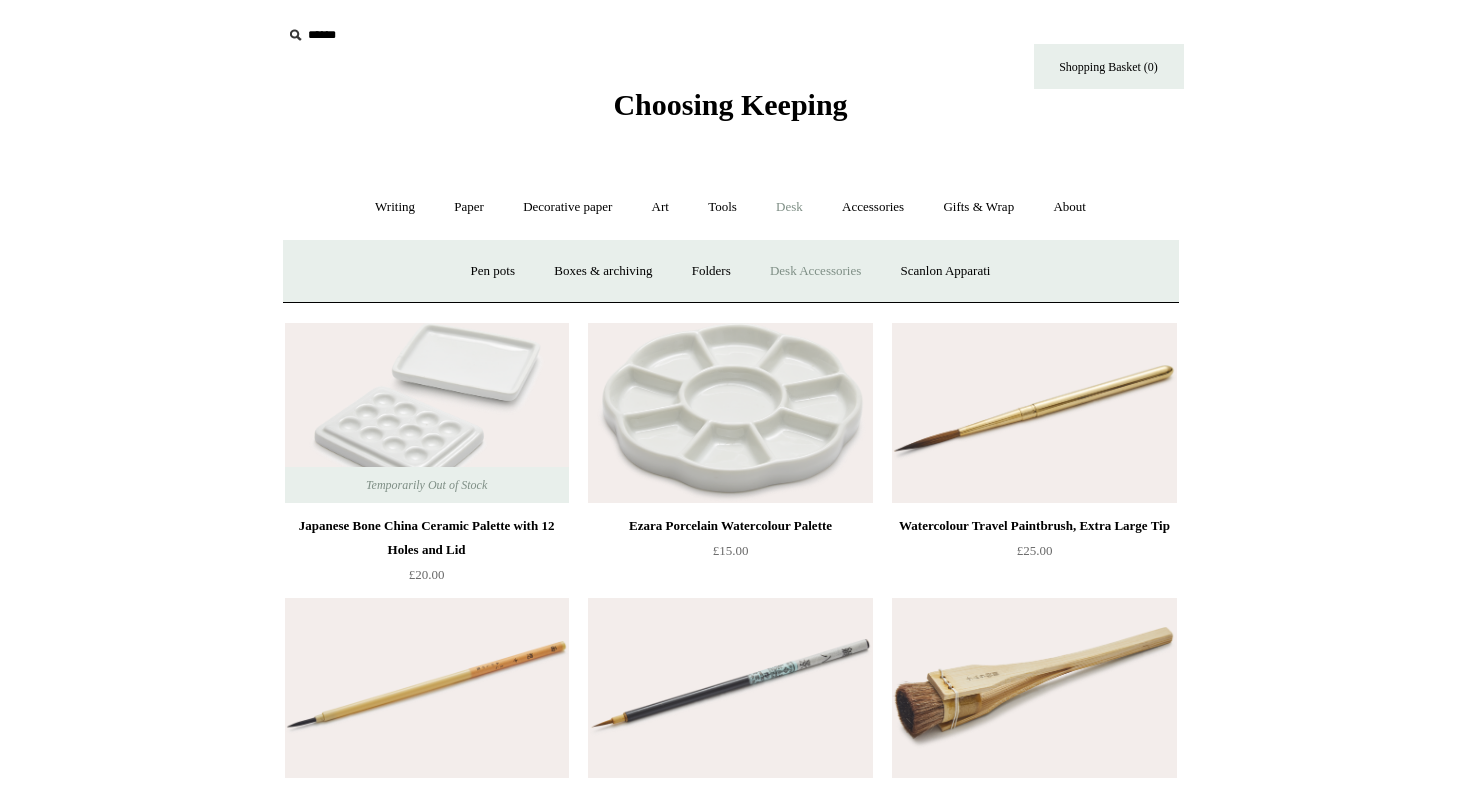 click on "Desk Accessories" at bounding box center (815, 271) 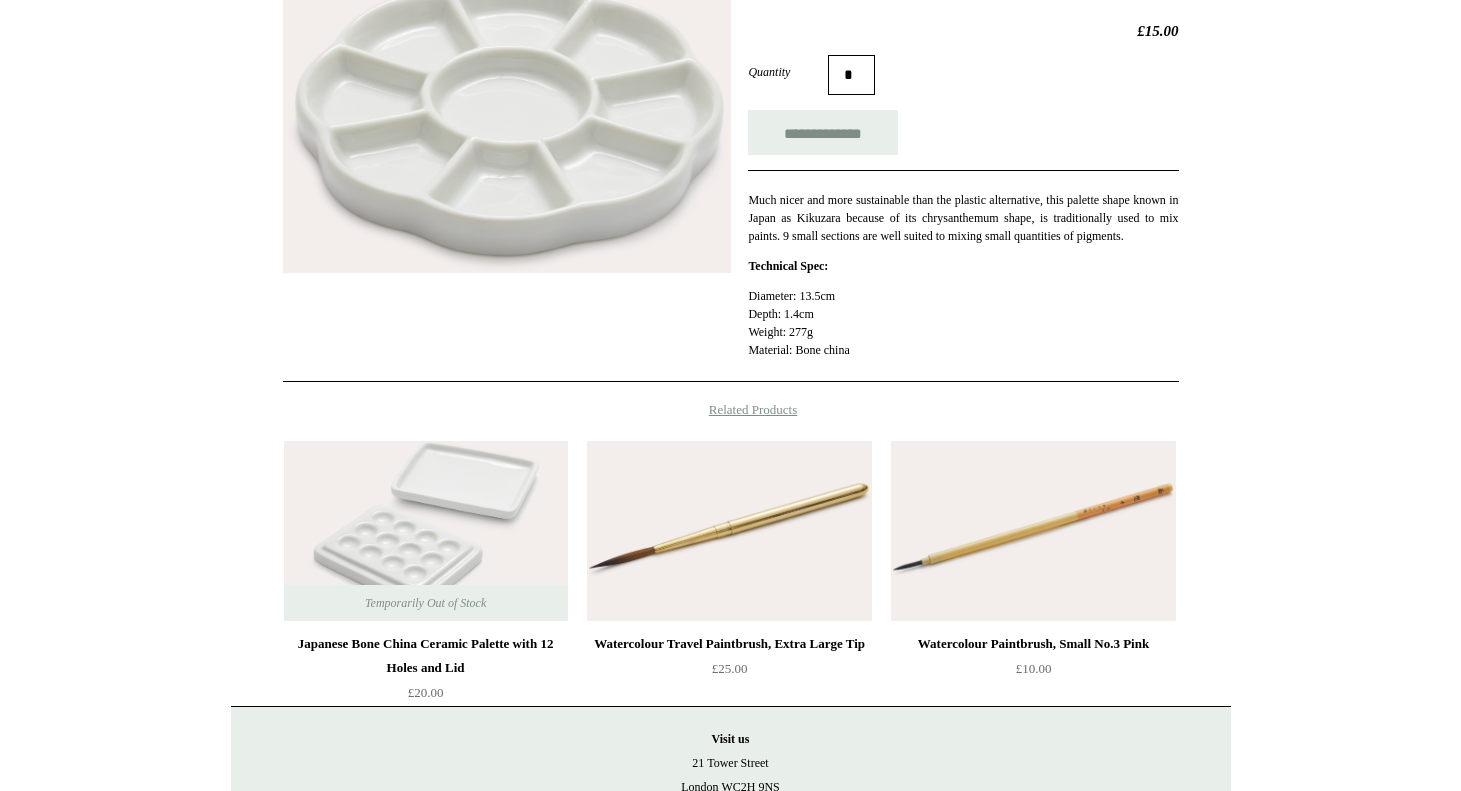 scroll, scrollTop: 183, scrollLeft: 0, axis: vertical 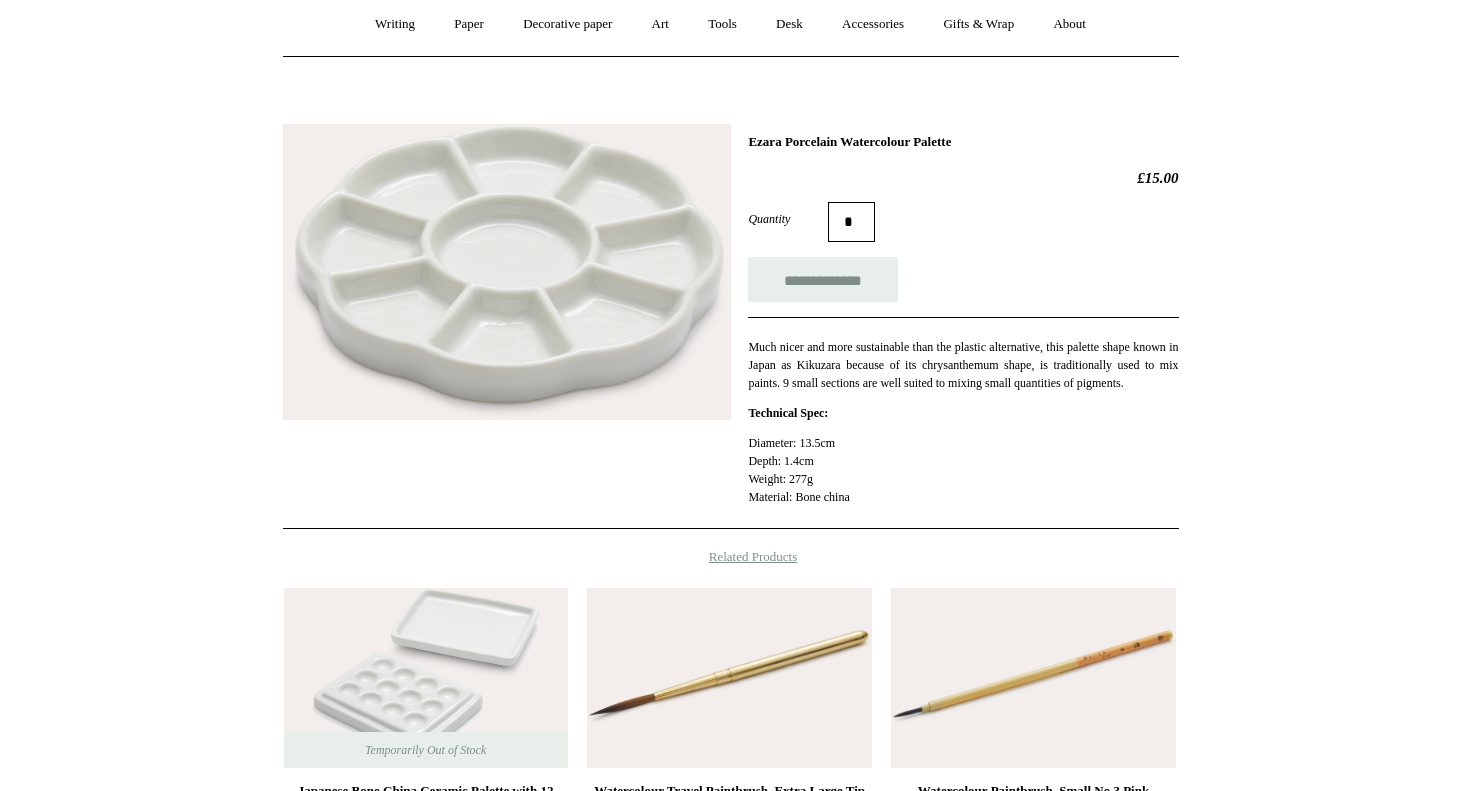 click at bounding box center [507, 272] 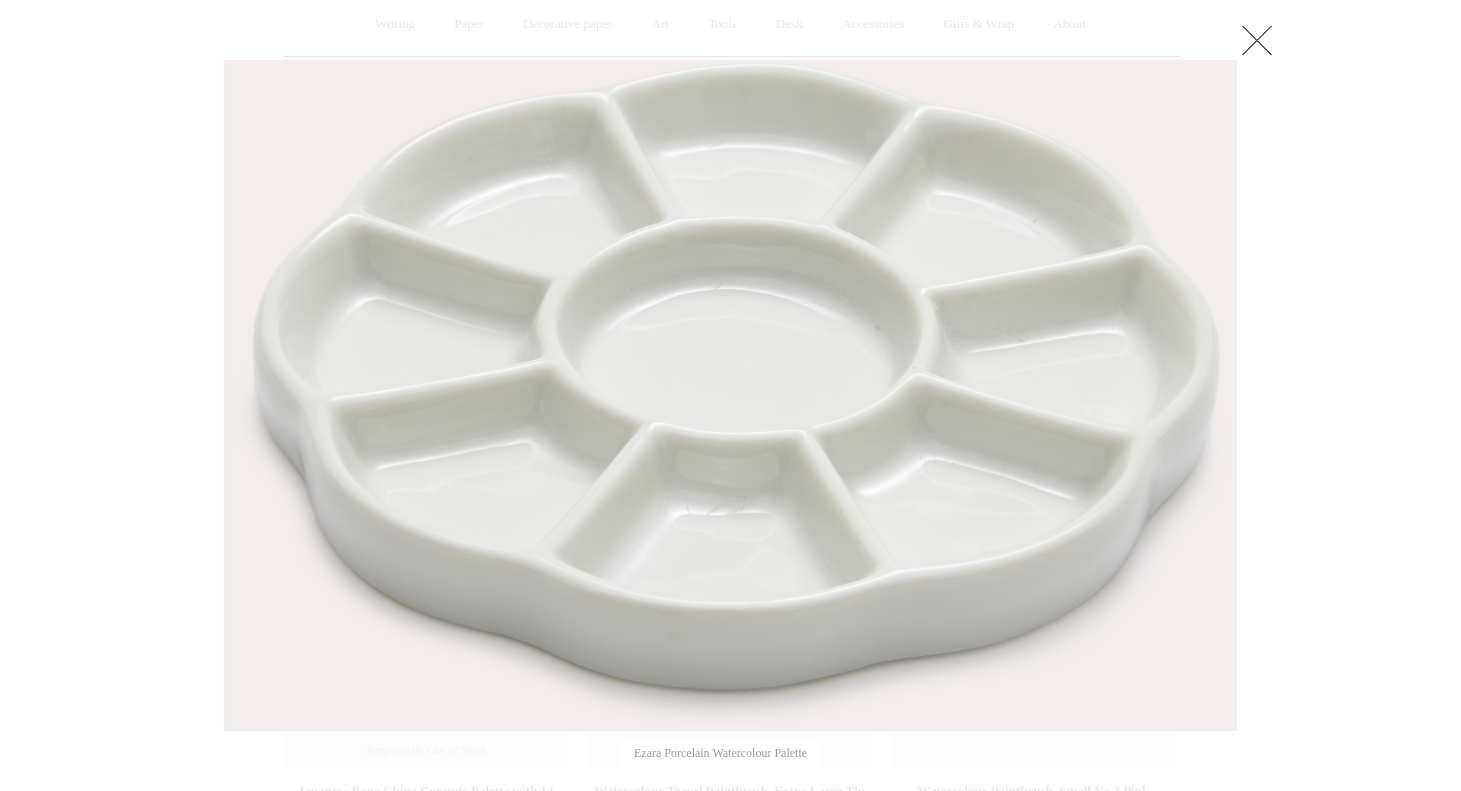 click at bounding box center [1257, 40] 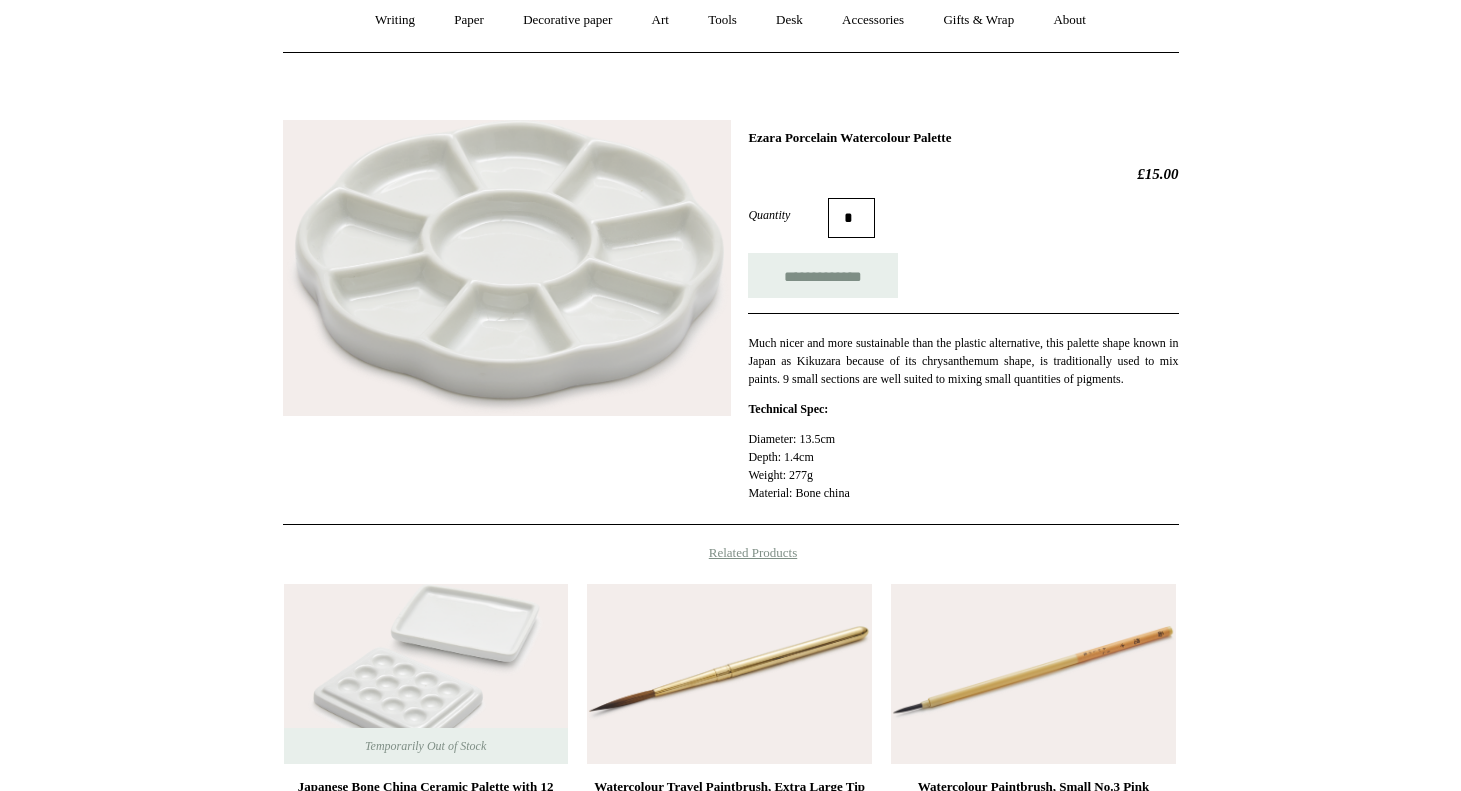 scroll, scrollTop: 575, scrollLeft: 0, axis: vertical 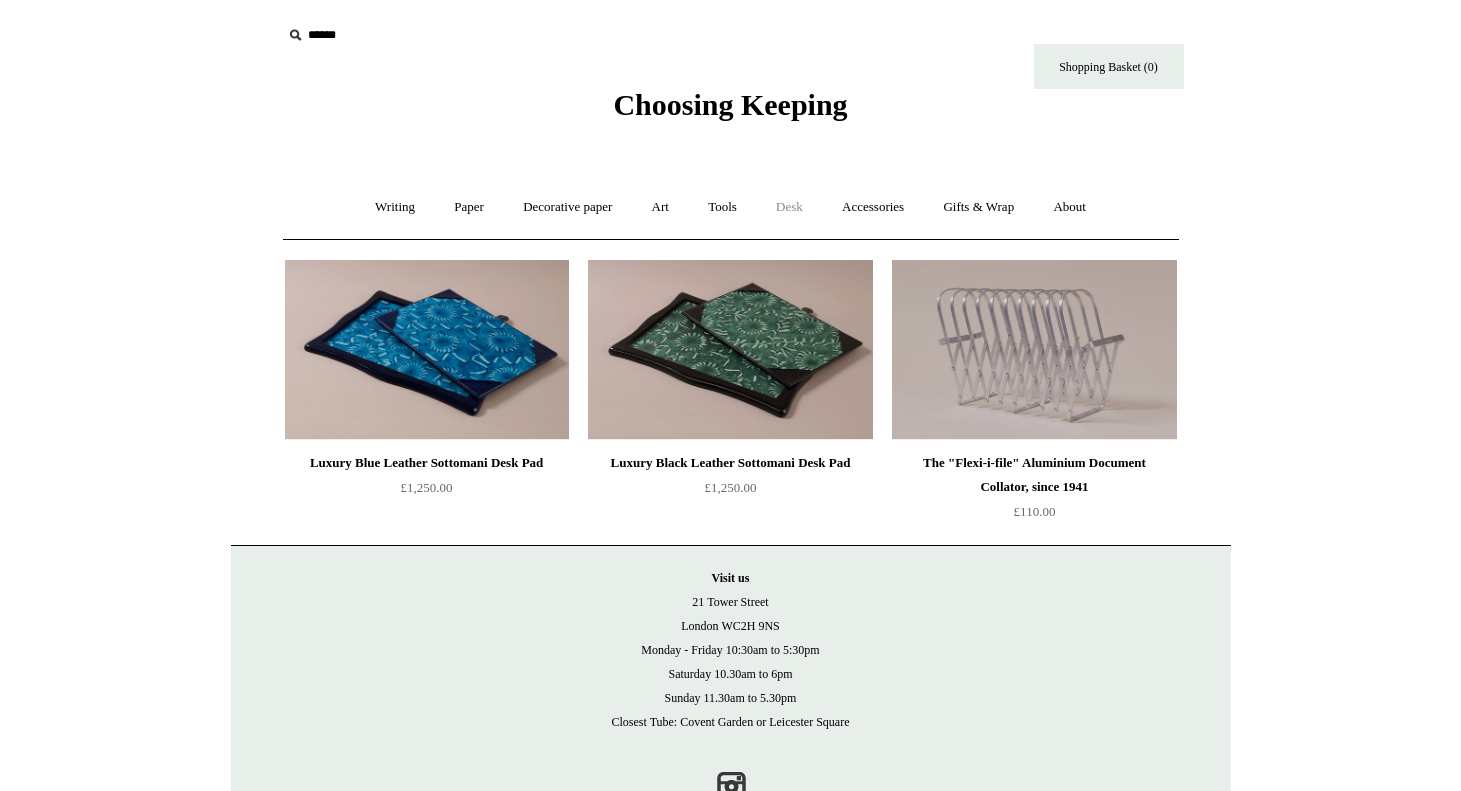 click on "Desk +" at bounding box center [789, 207] 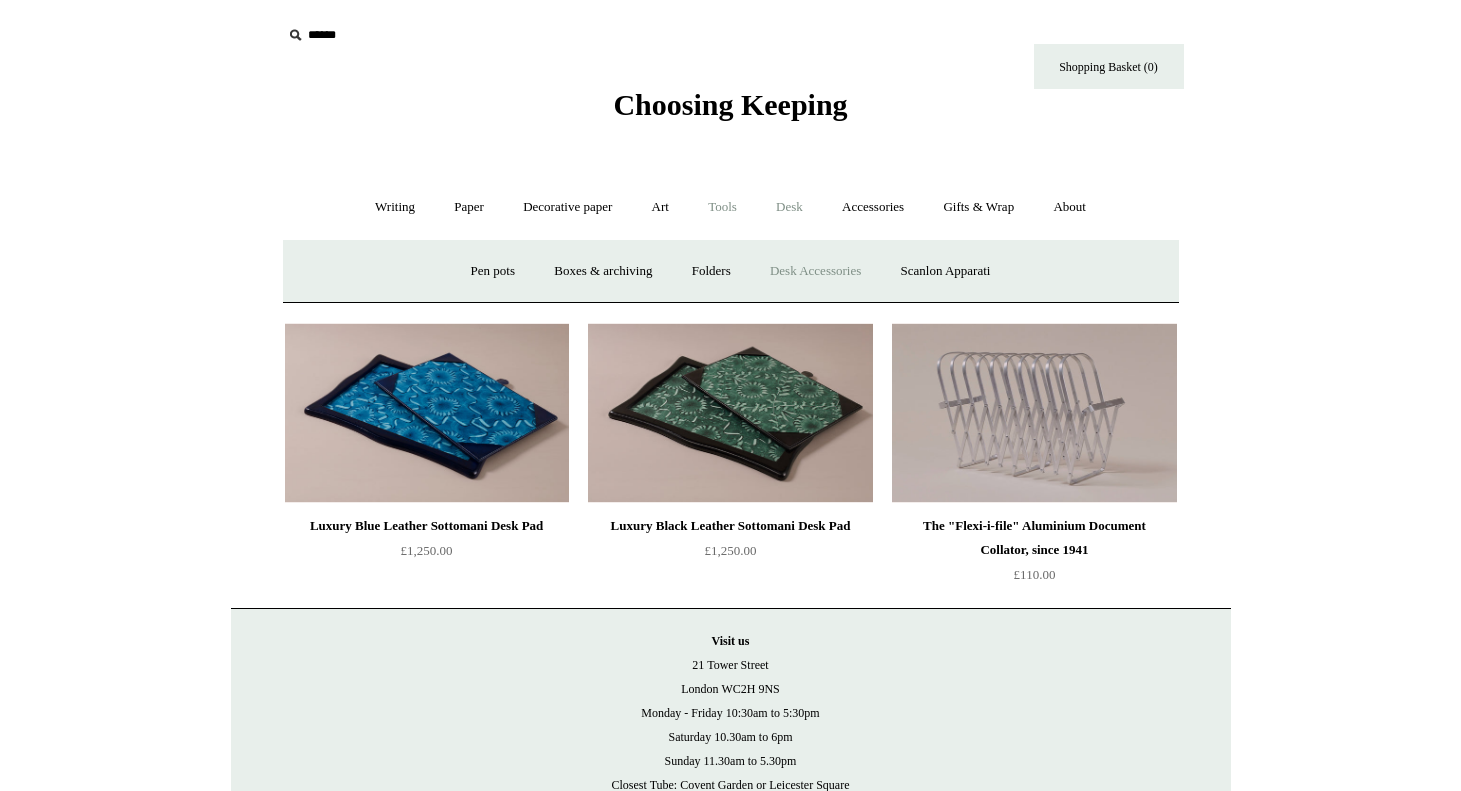 click on "Tools +" at bounding box center (722, 207) 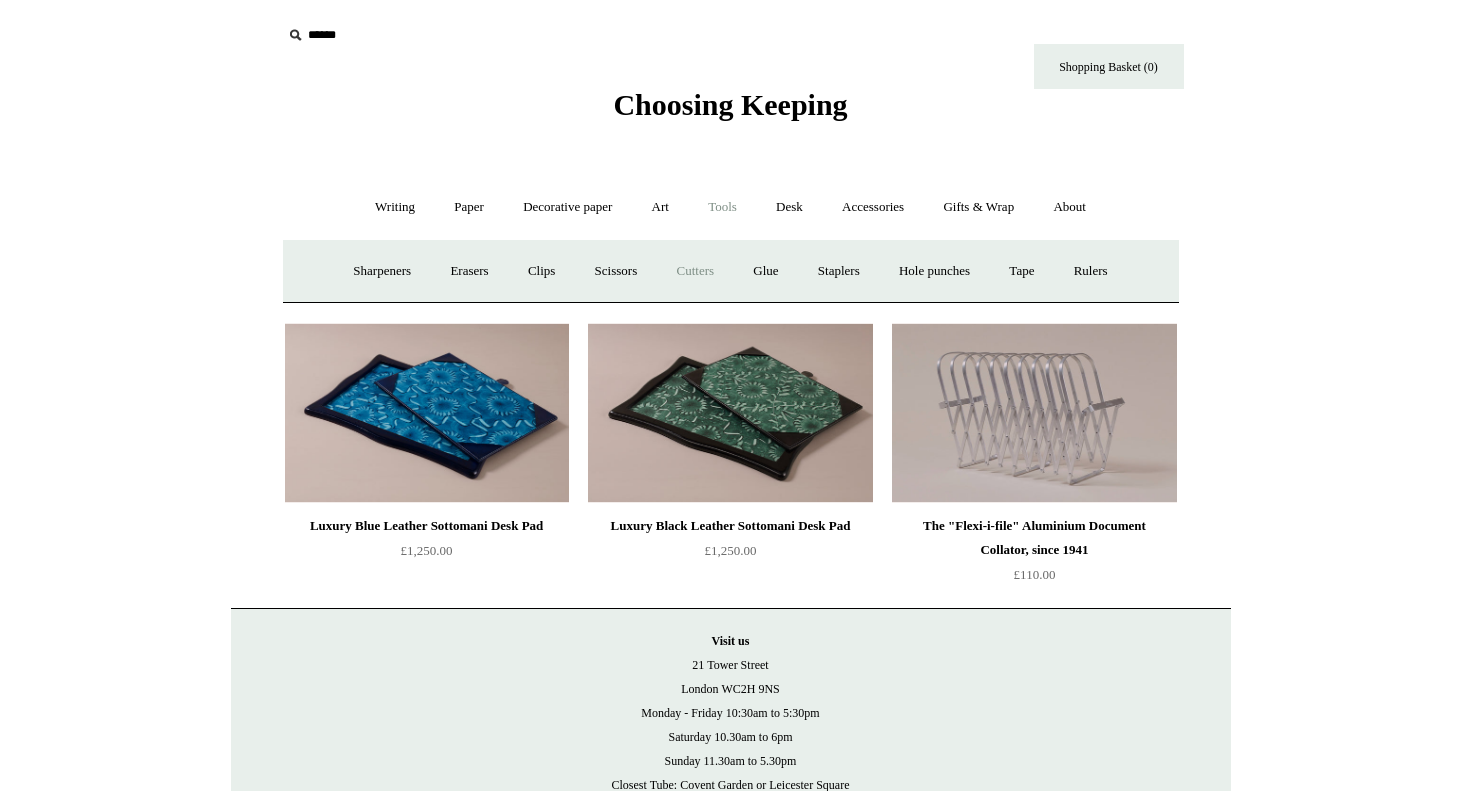 click on "Cutters" at bounding box center [695, 271] 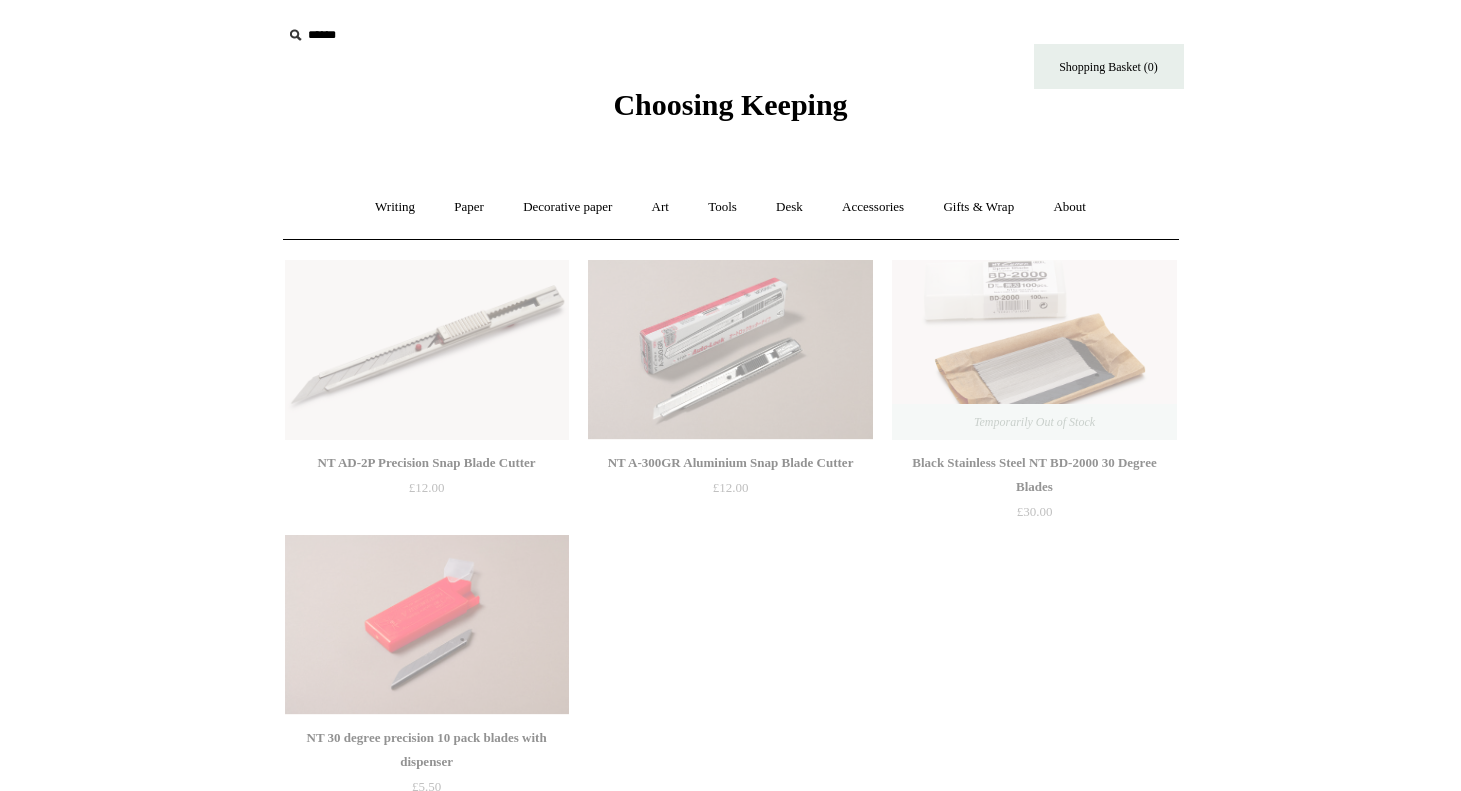scroll, scrollTop: 0, scrollLeft: 0, axis: both 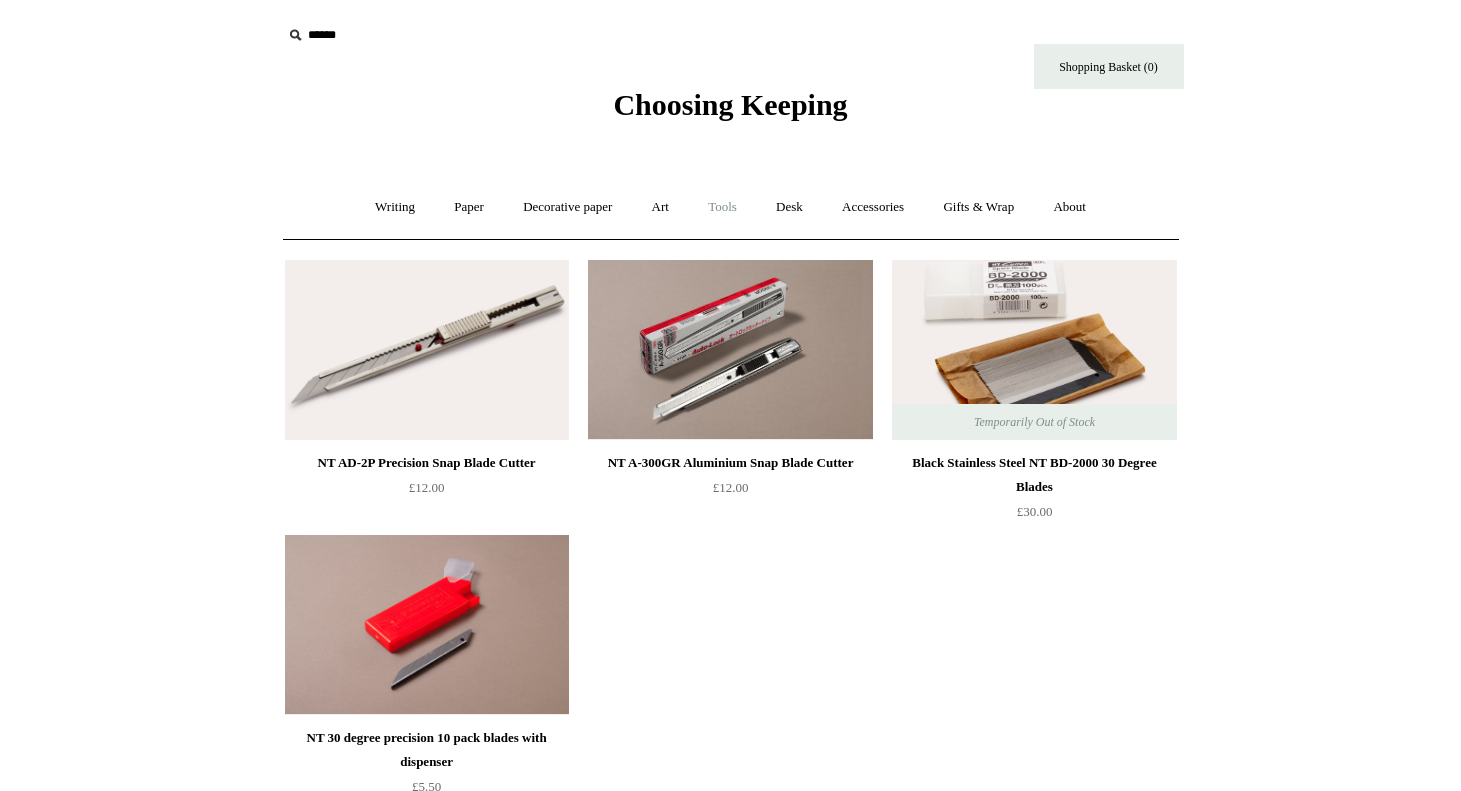 click on "Tools +" at bounding box center (722, 207) 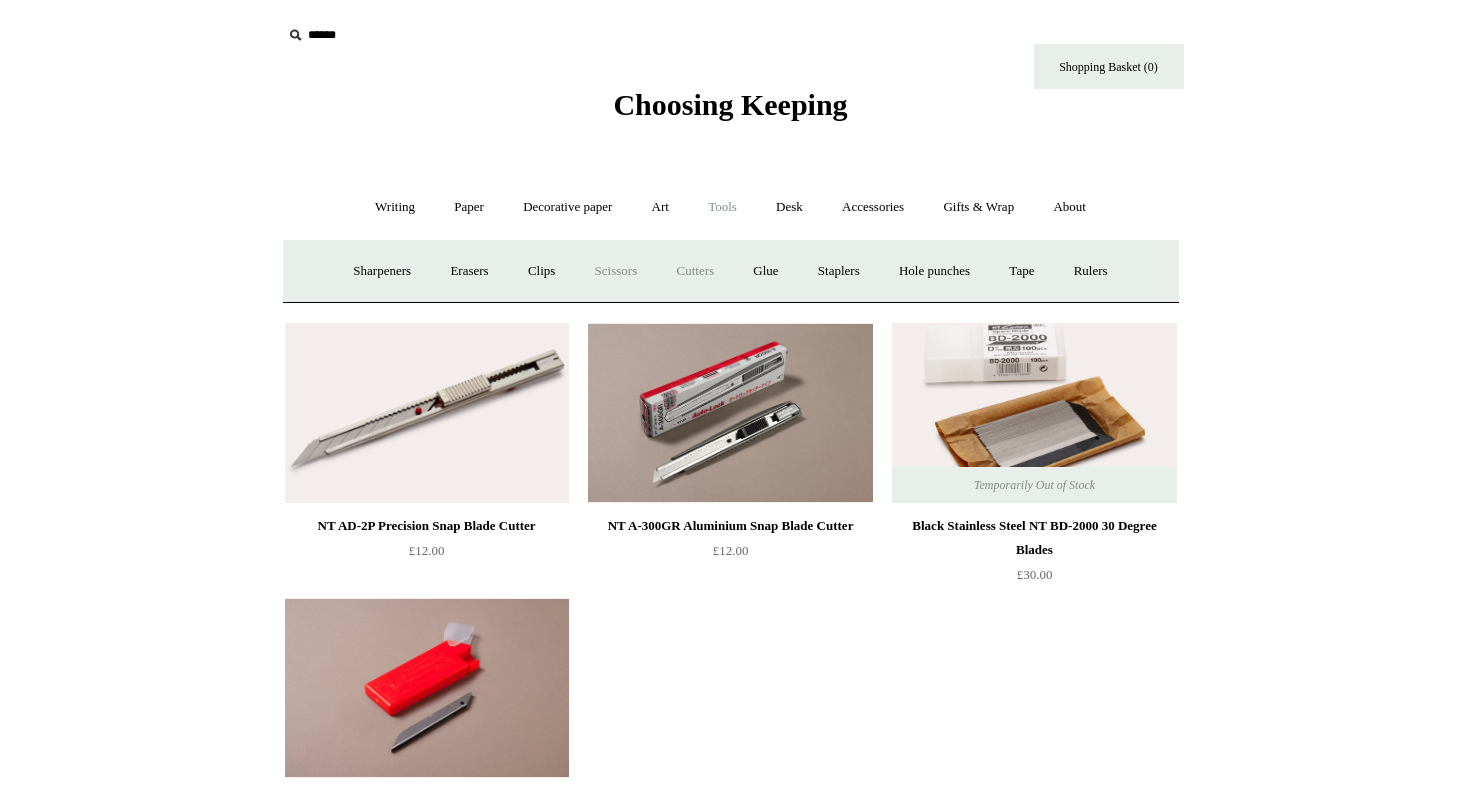 click on "Scissors" at bounding box center [616, 271] 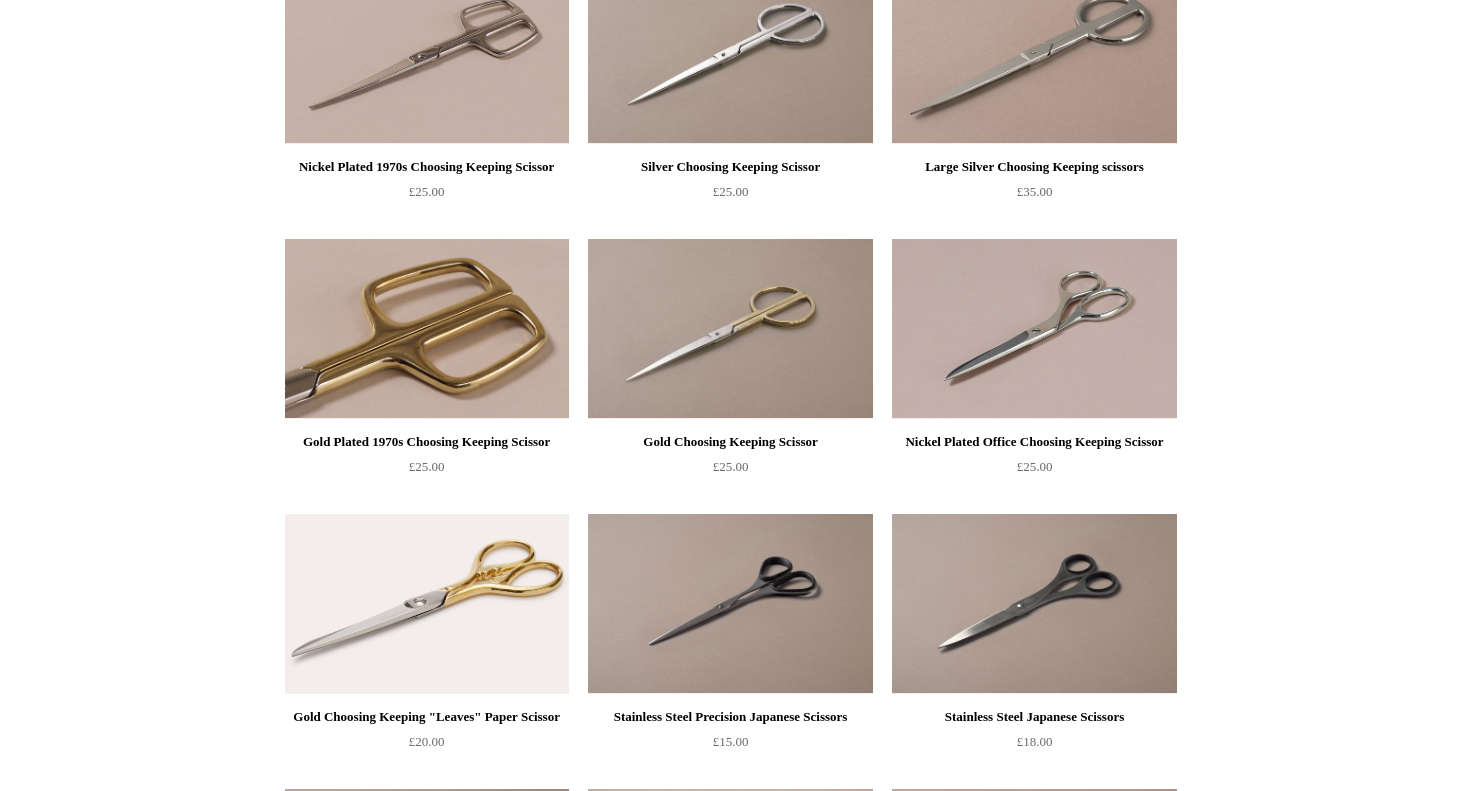 scroll, scrollTop: 32, scrollLeft: 0, axis: vertical 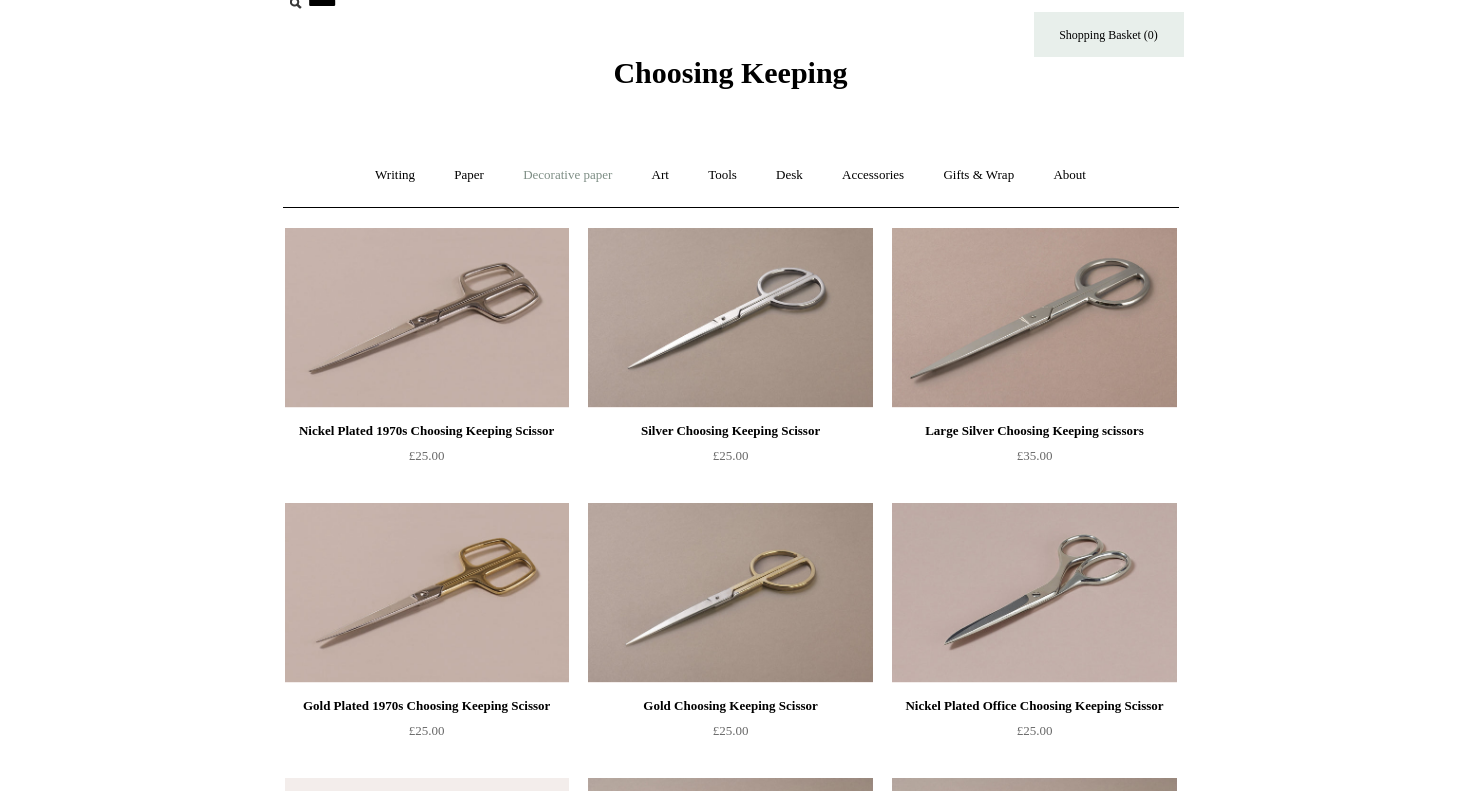 click on "Decorative paper +" at bounding box center (567, 175) 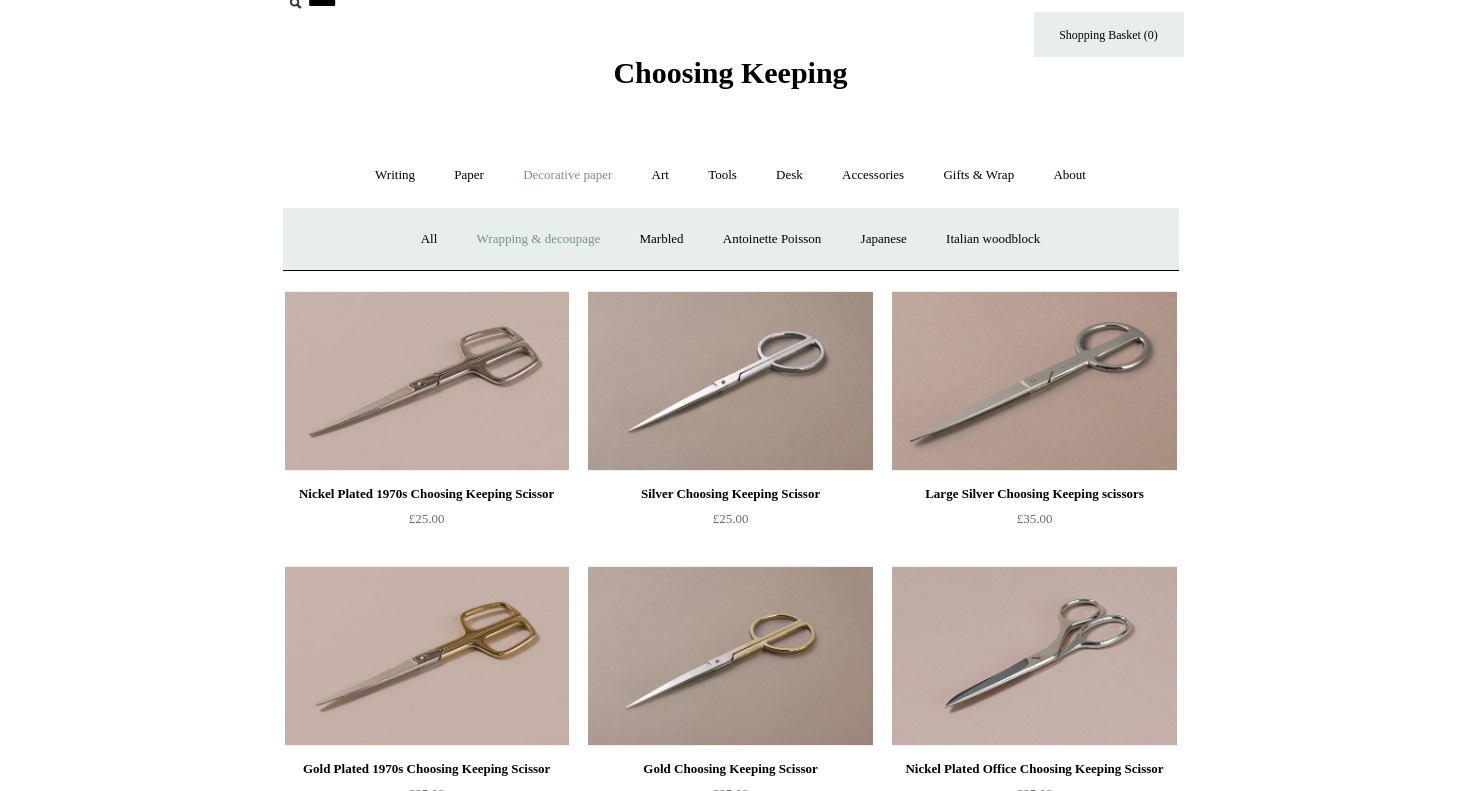 click on "Wrapping & decoupage" at bounding box center [539, 239] 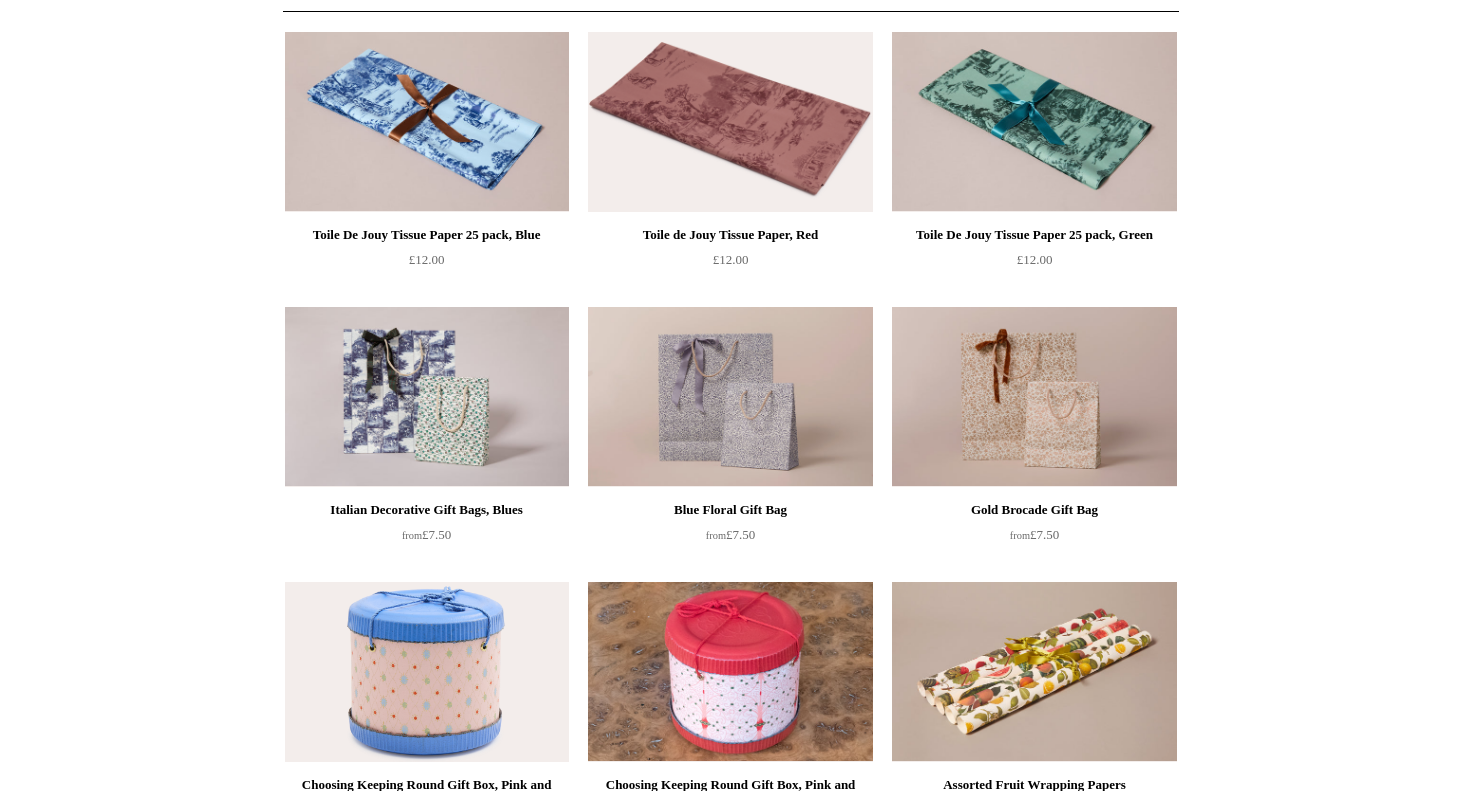 scroll, scrollTop: 0, scrollLeft: 0, axis: both 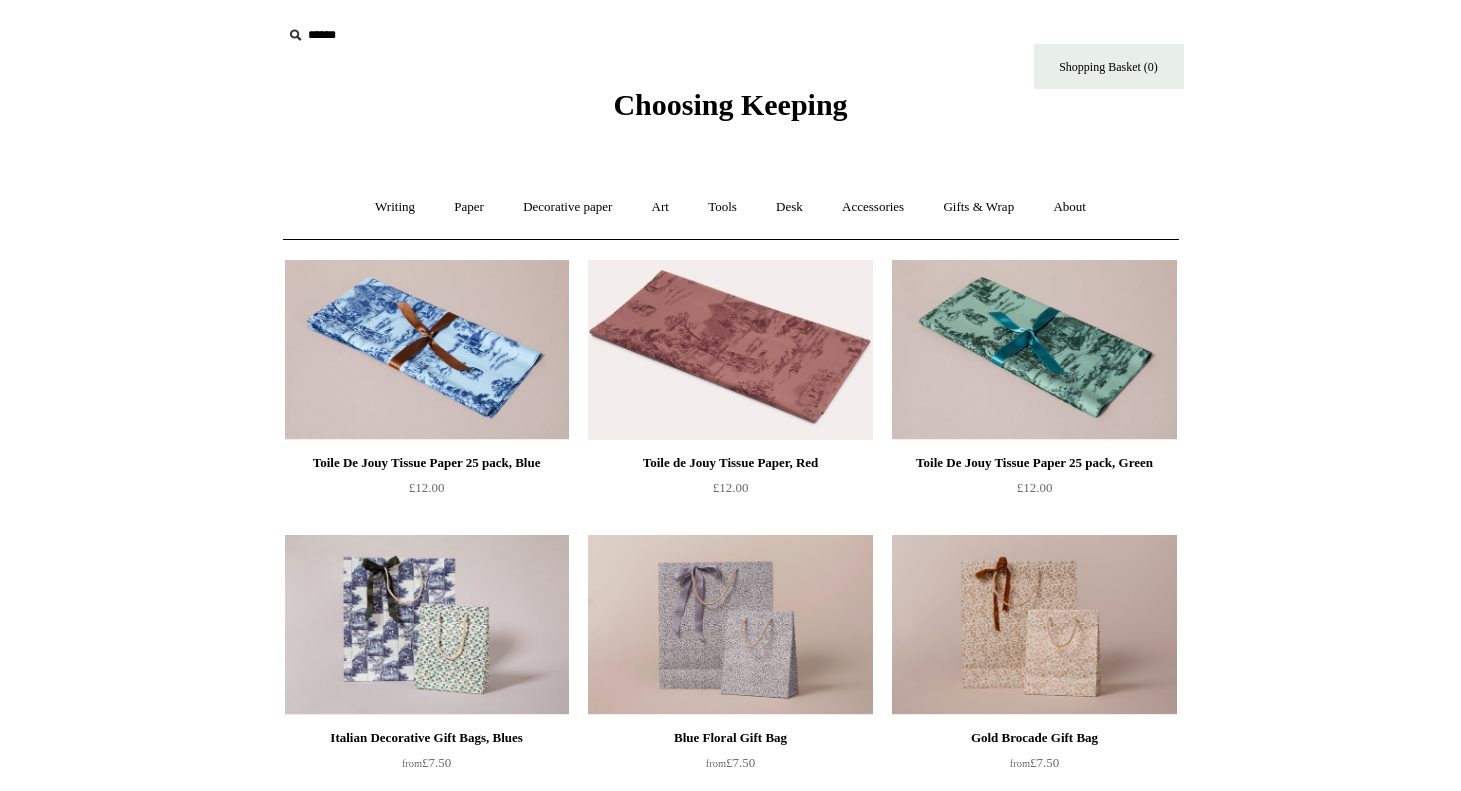 click on "Choosing Keeping" at bounding box center [731, 61] 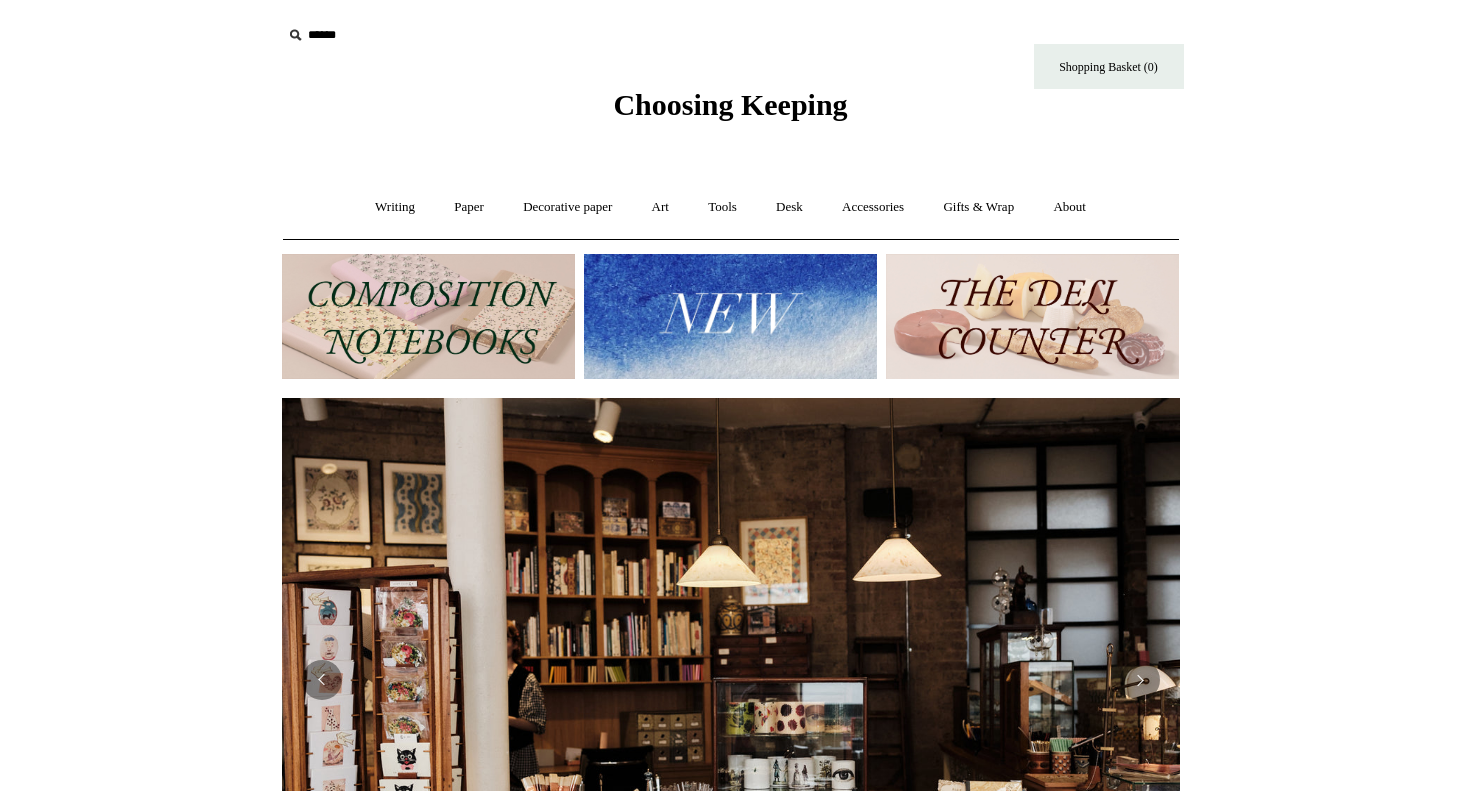 scroll, scrollTop: 0, scrollLeft: 0, axis: both 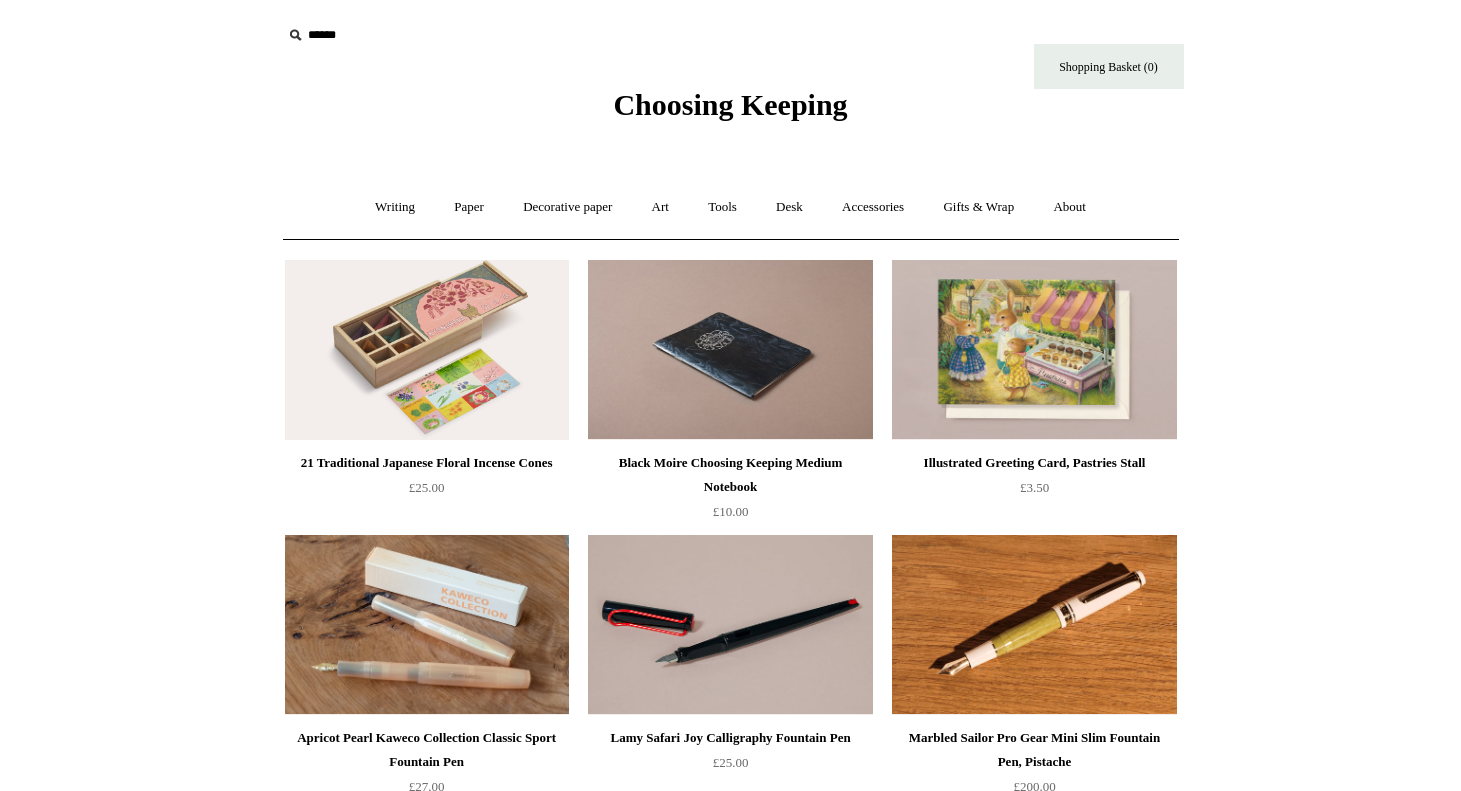 click on "Menu
Choosing Keeping
*
Shipping Information
Shopping Basket (0)
*
⤺
+ +" at bounding box center (730, 2629) 